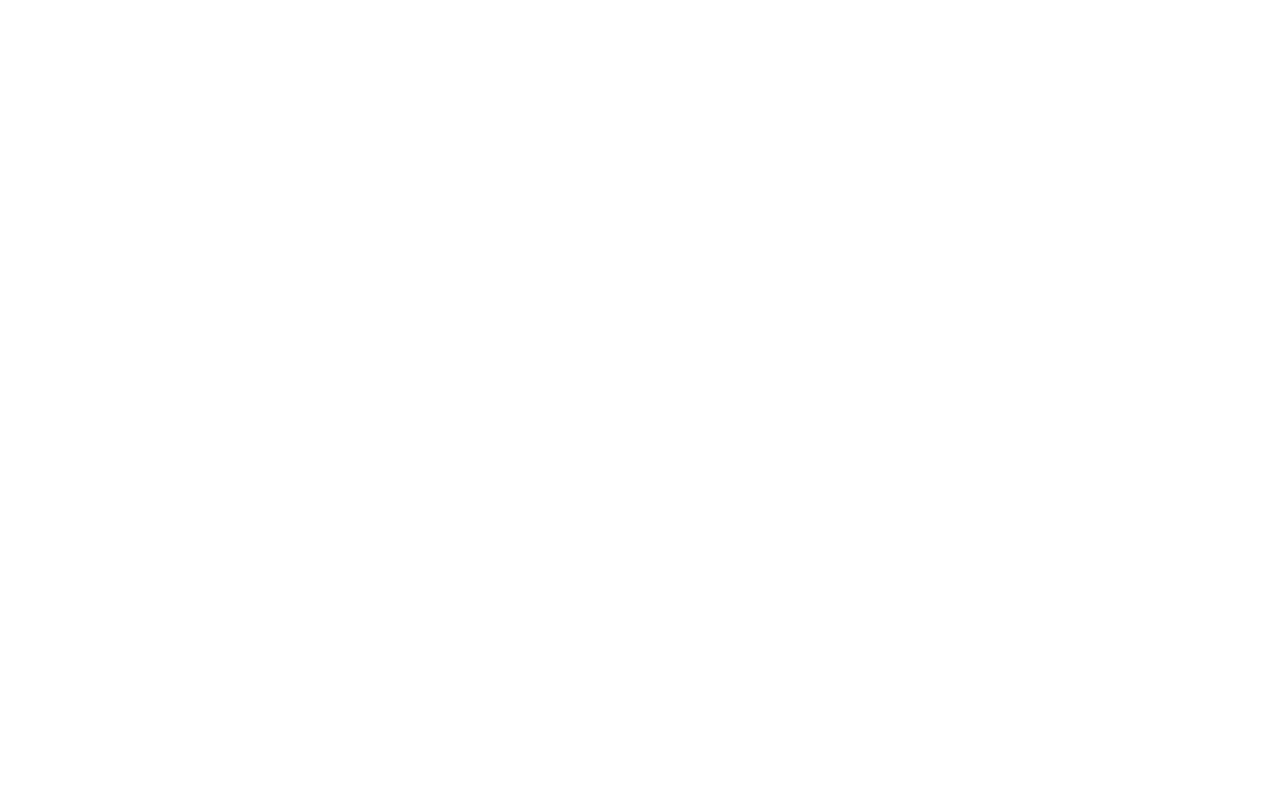 scroll, scrollTop: 0, scrollLeft: 0, axis: both 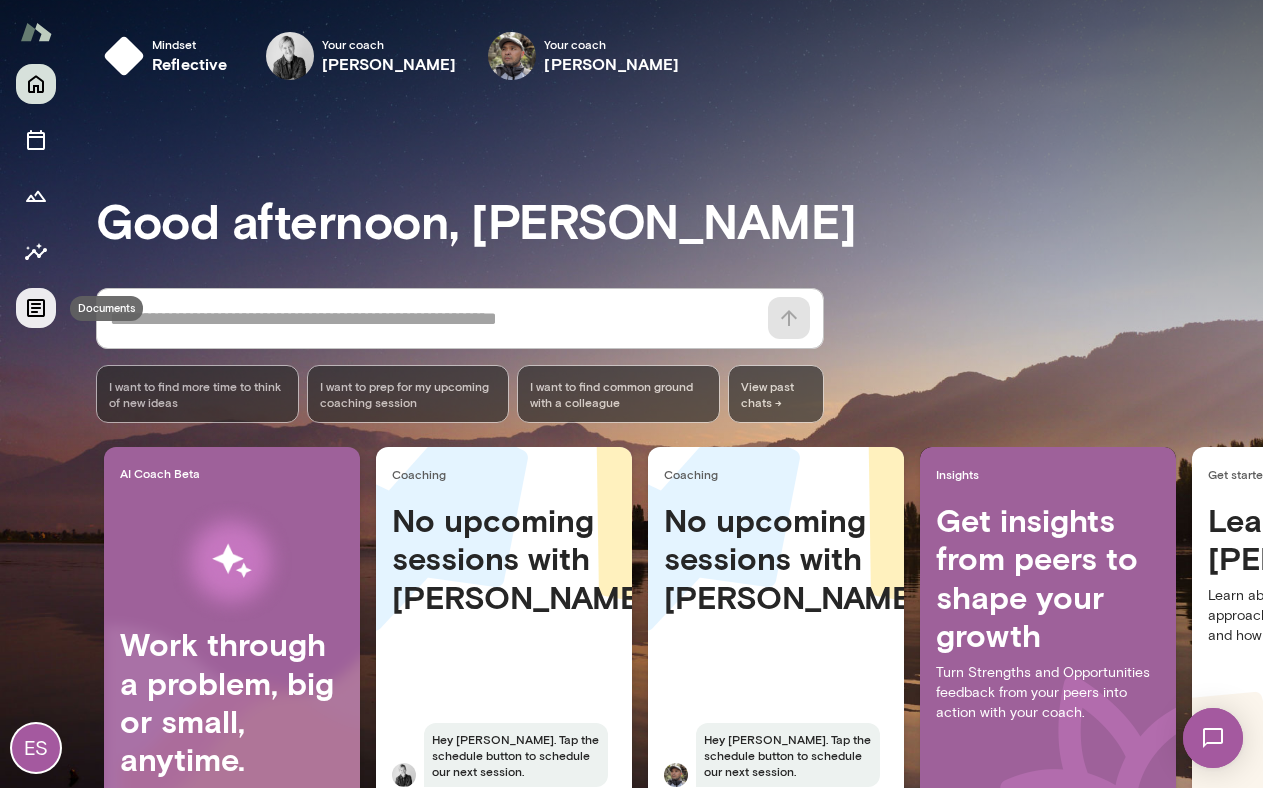 click 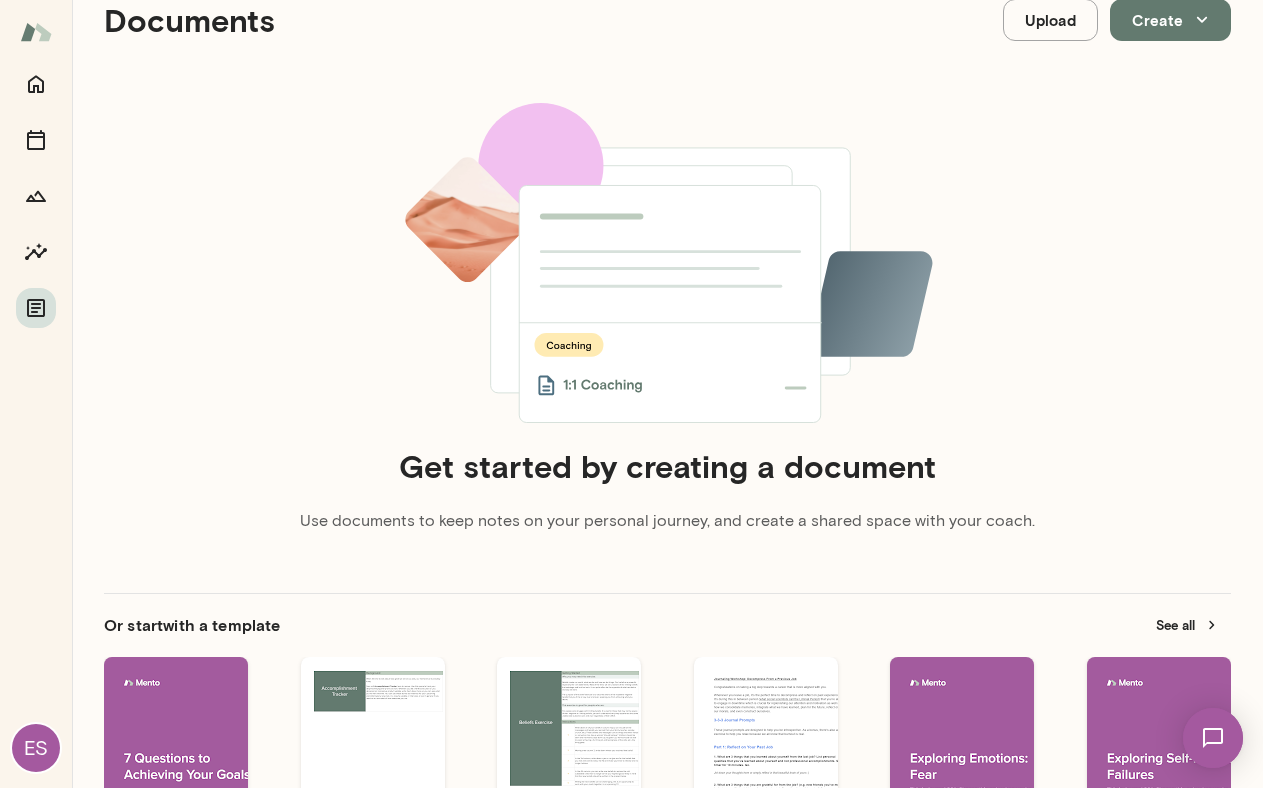 scroll, scrollTop: 0, scrollLeft: 0, axis: both 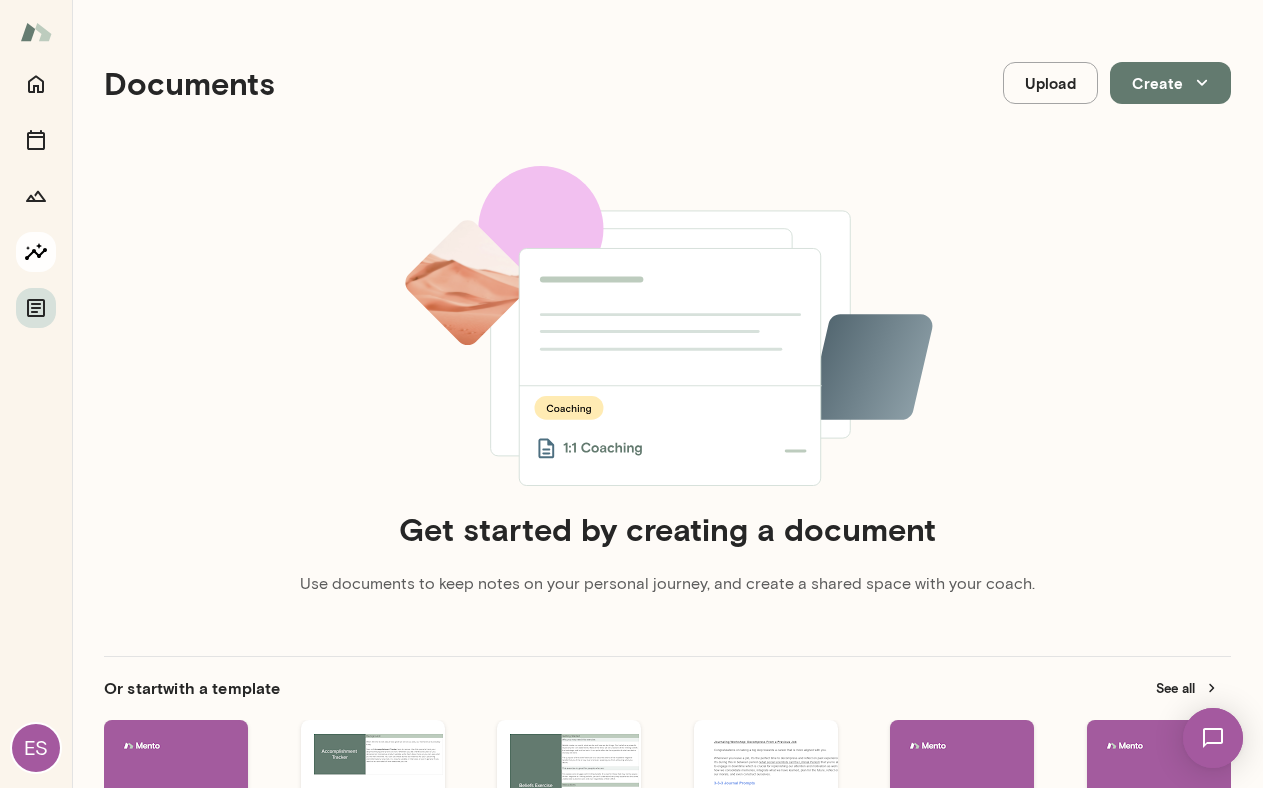 click 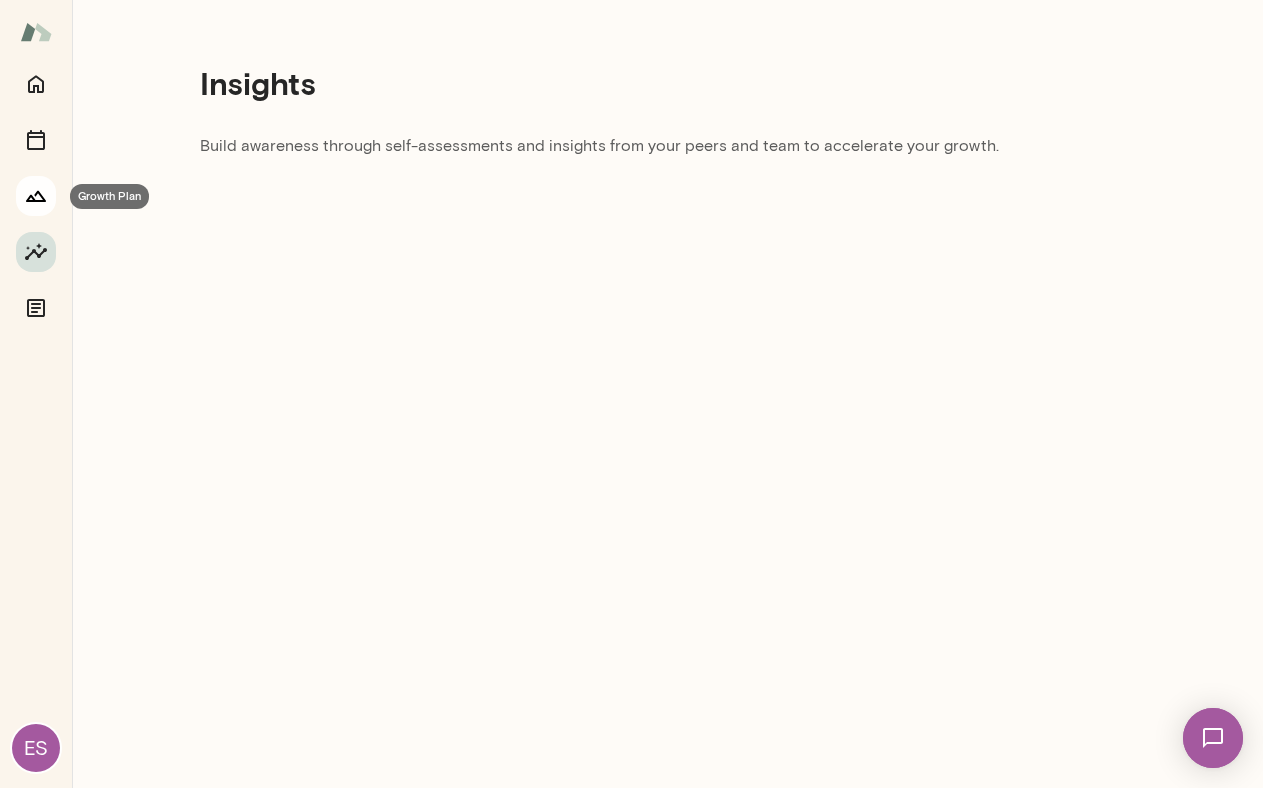 click 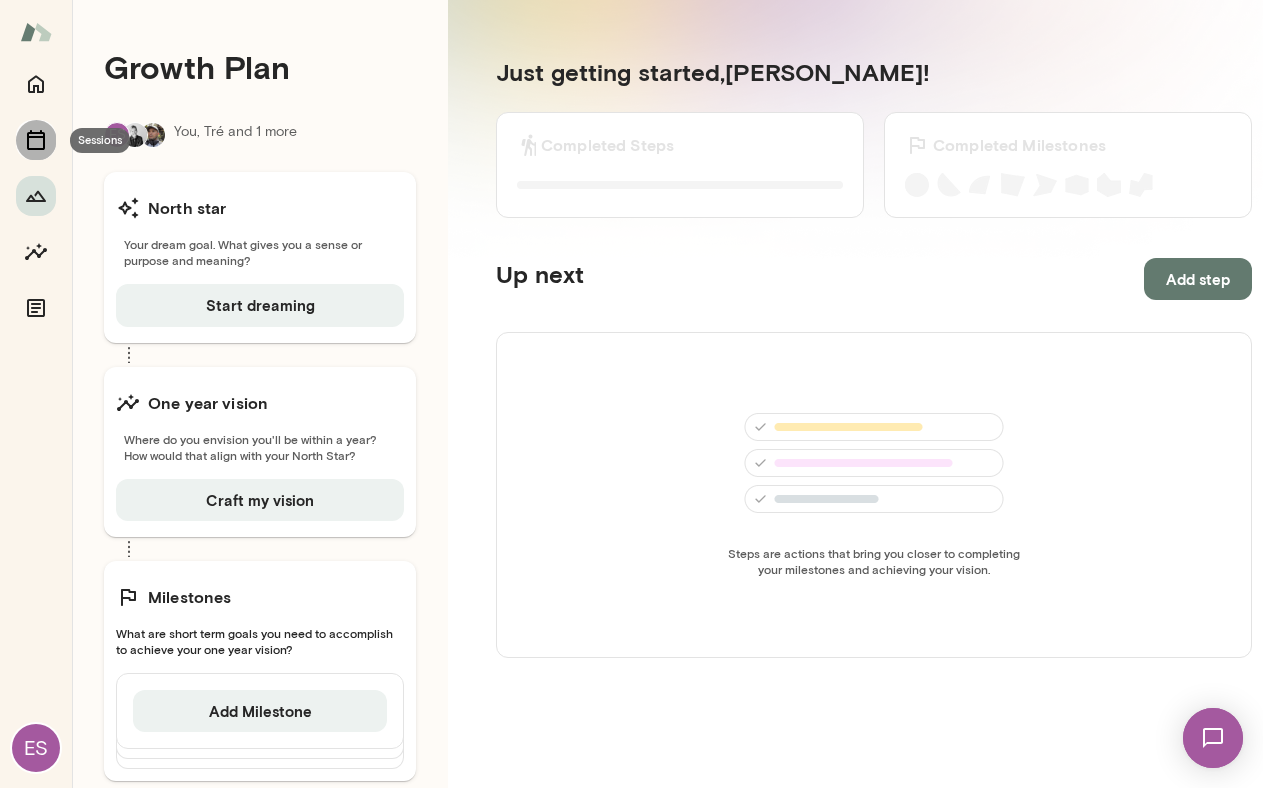 click 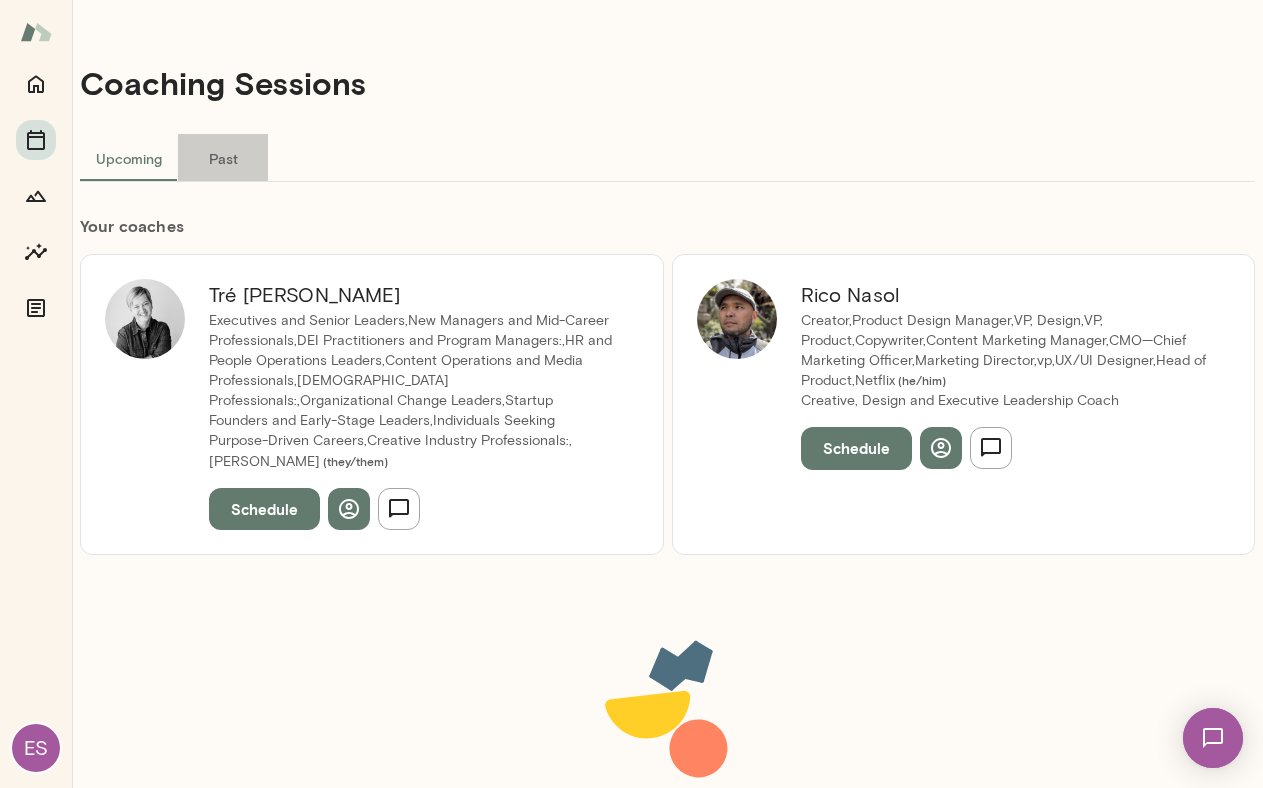 click on "Past" at bounding box center [223, 158] 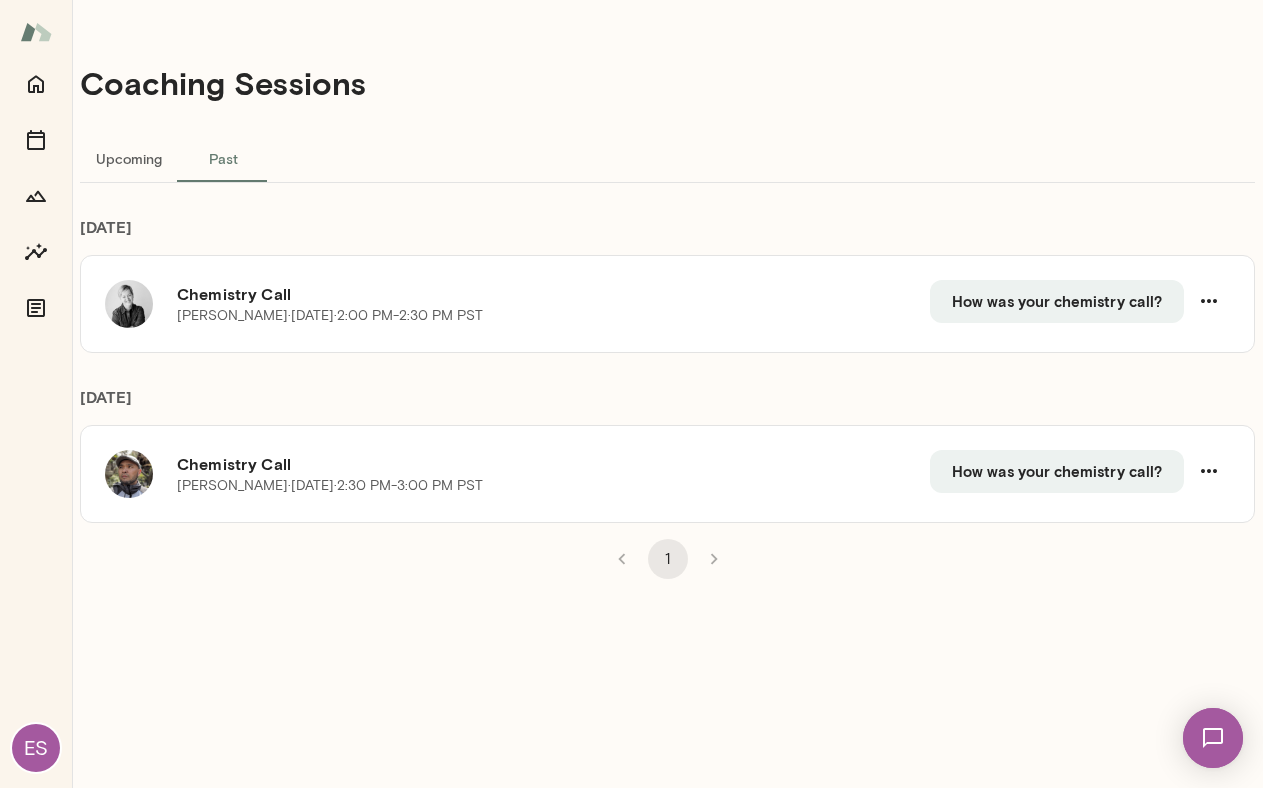 click on "Upcoming" at bounding box center [129, 158] 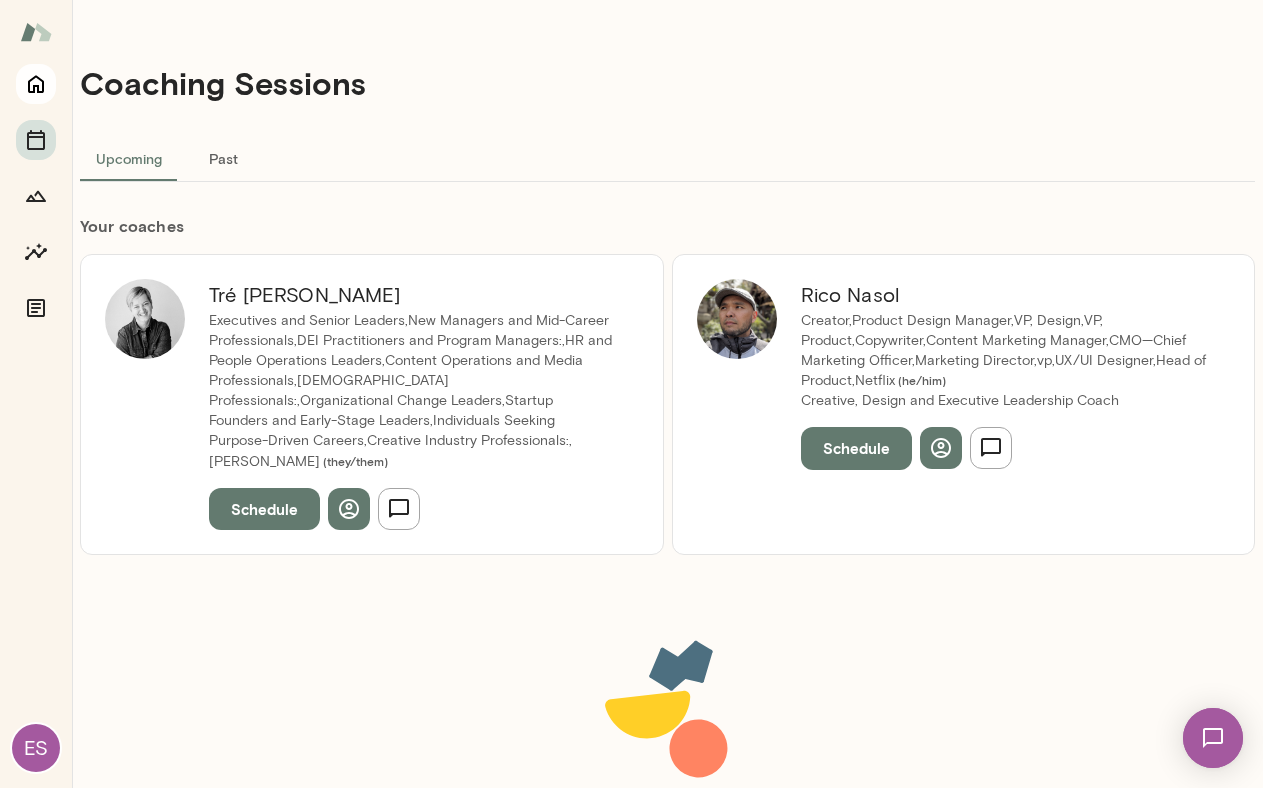 click 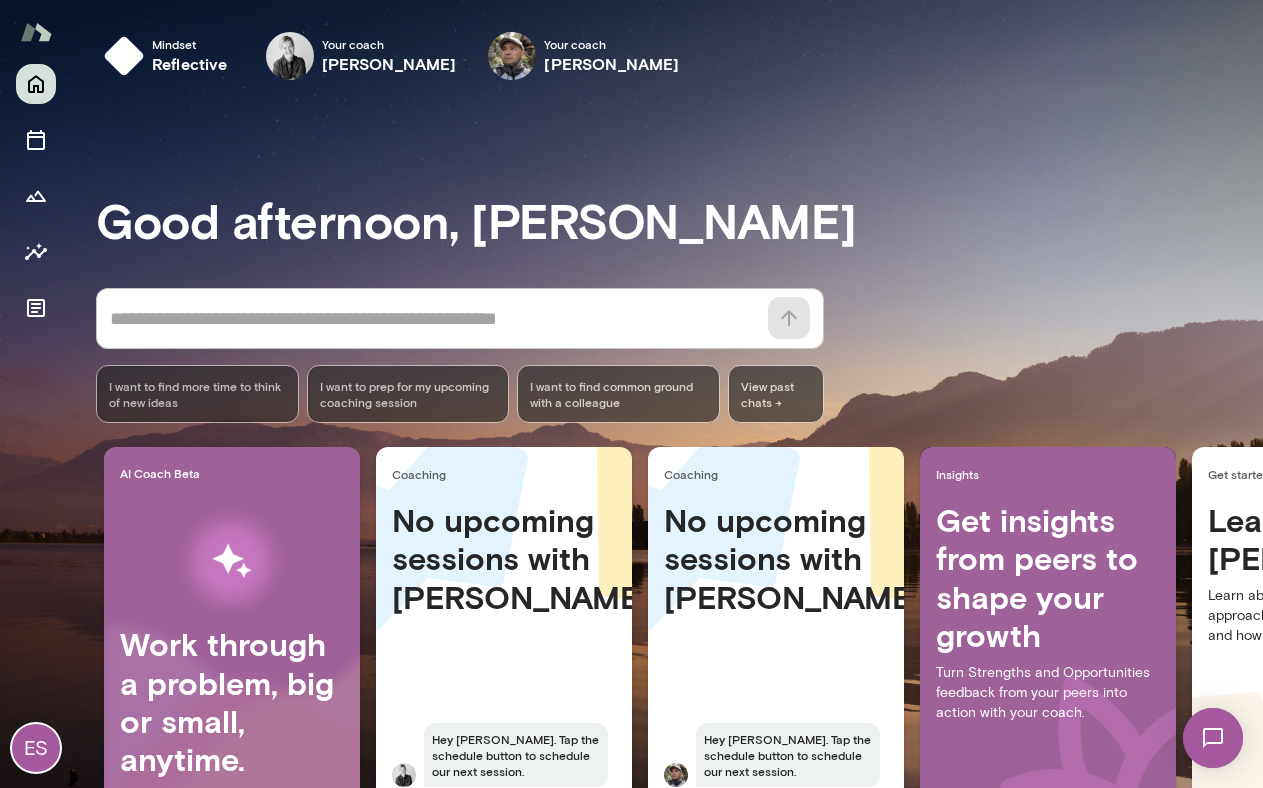 click at bounding box center [36, 32] 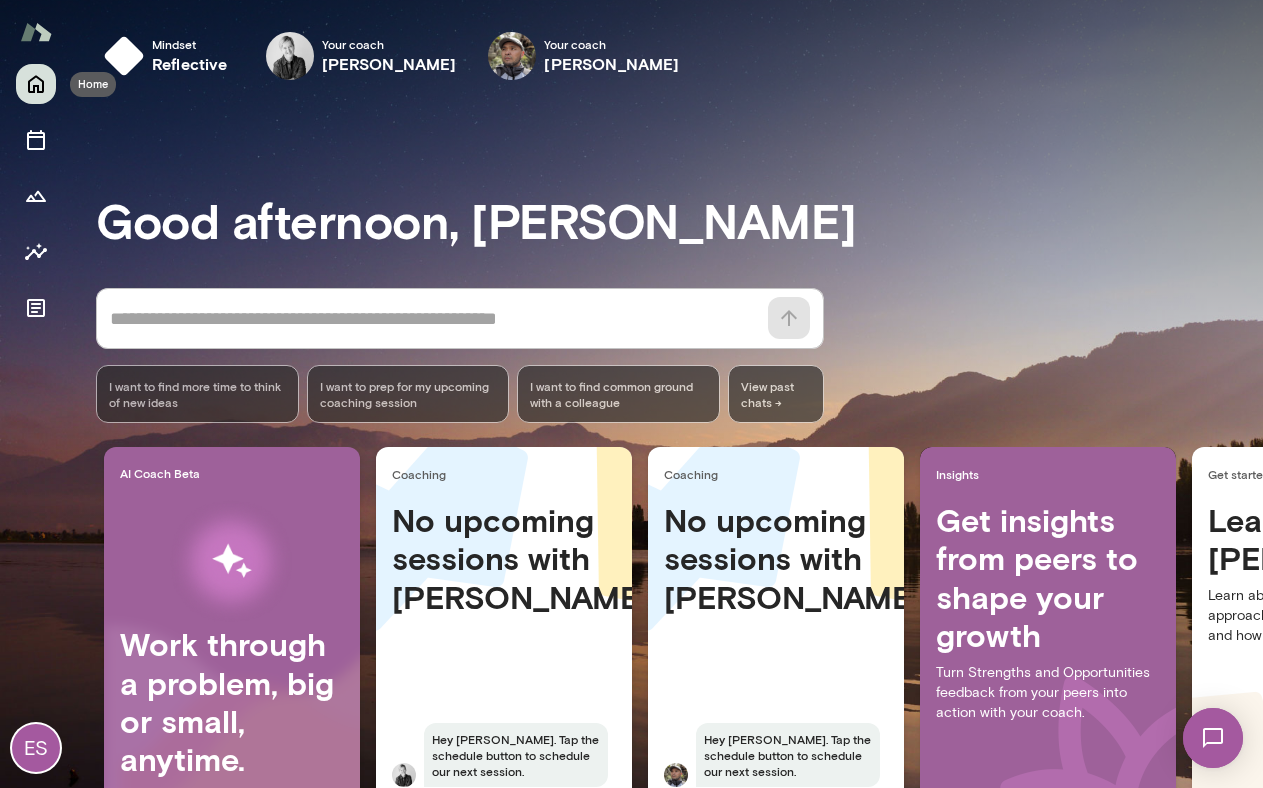 click at bounding box center (36, 84) 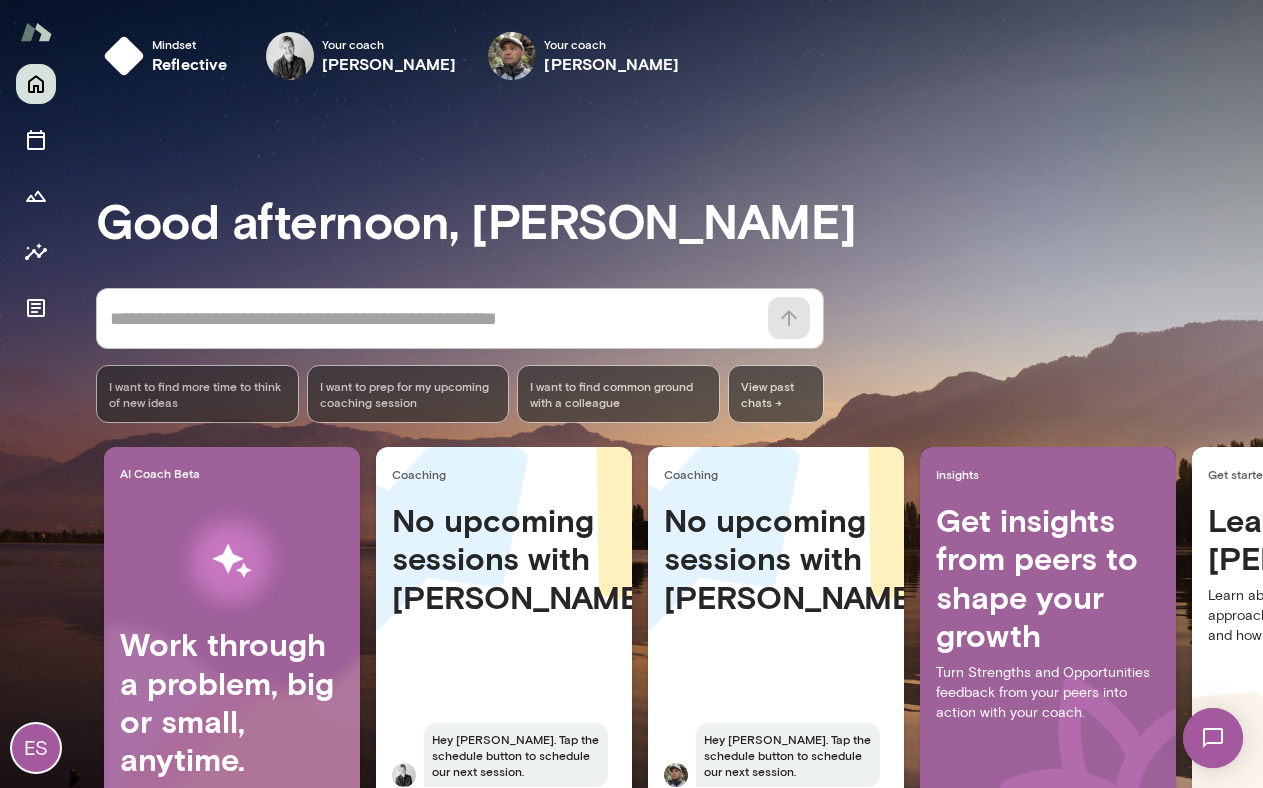 scroll, scrollTop: 113, scrollLeft: 0, axis: vertical 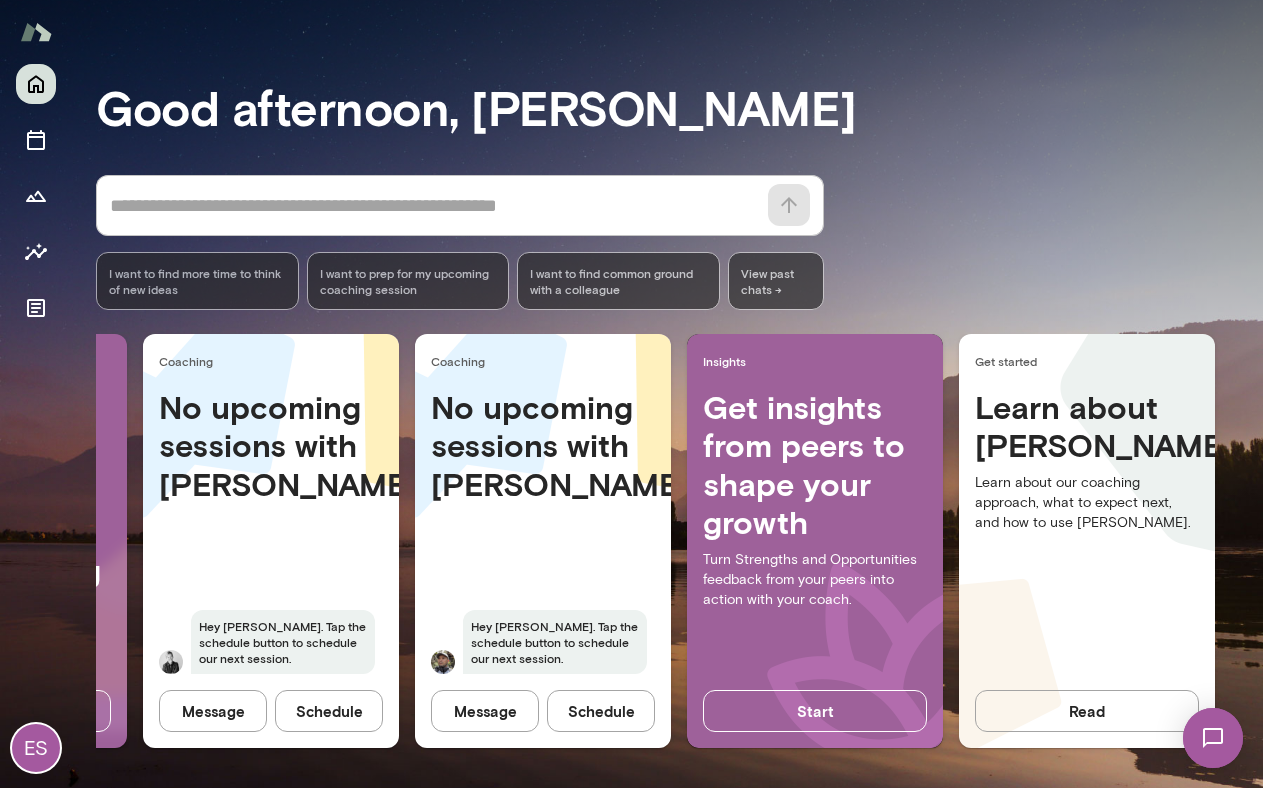 click at bounding box center [1213, 738] 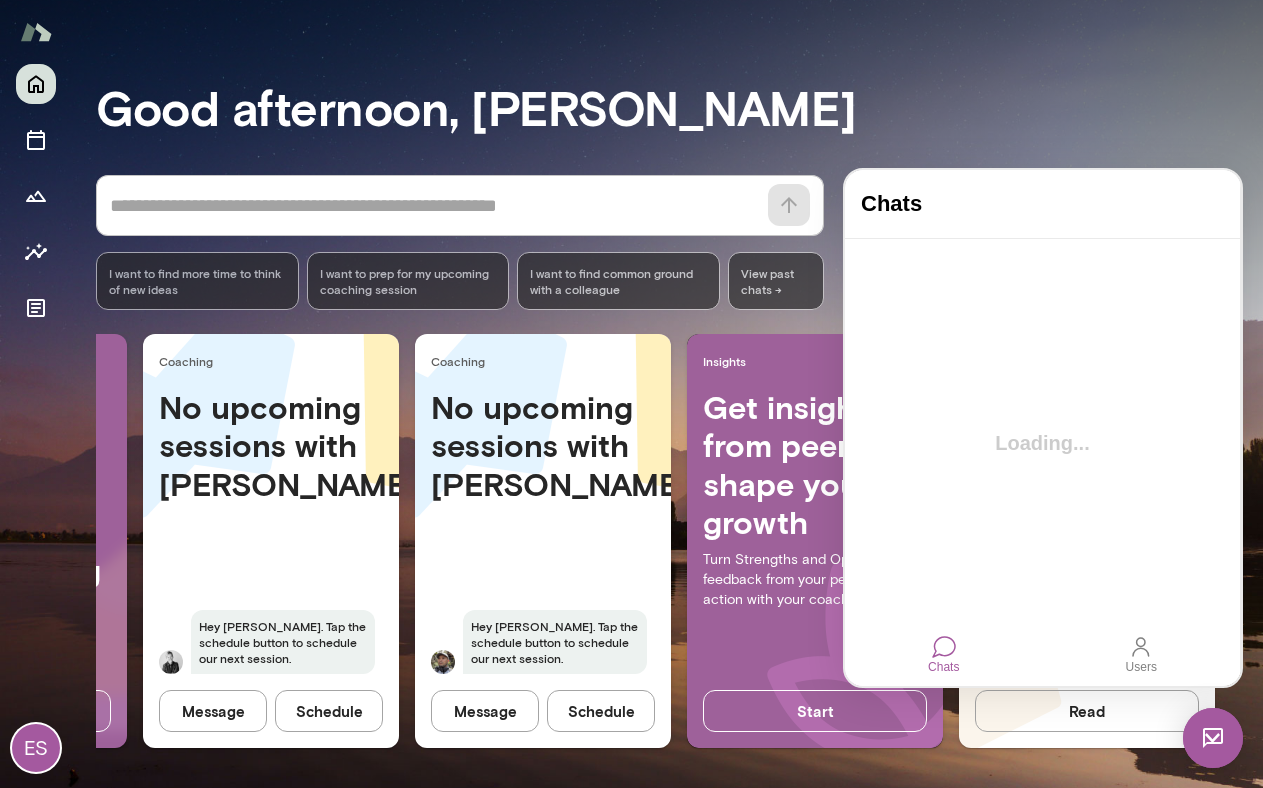 scroll, scrollTop: 0, scrollLeft: 0, axis: both 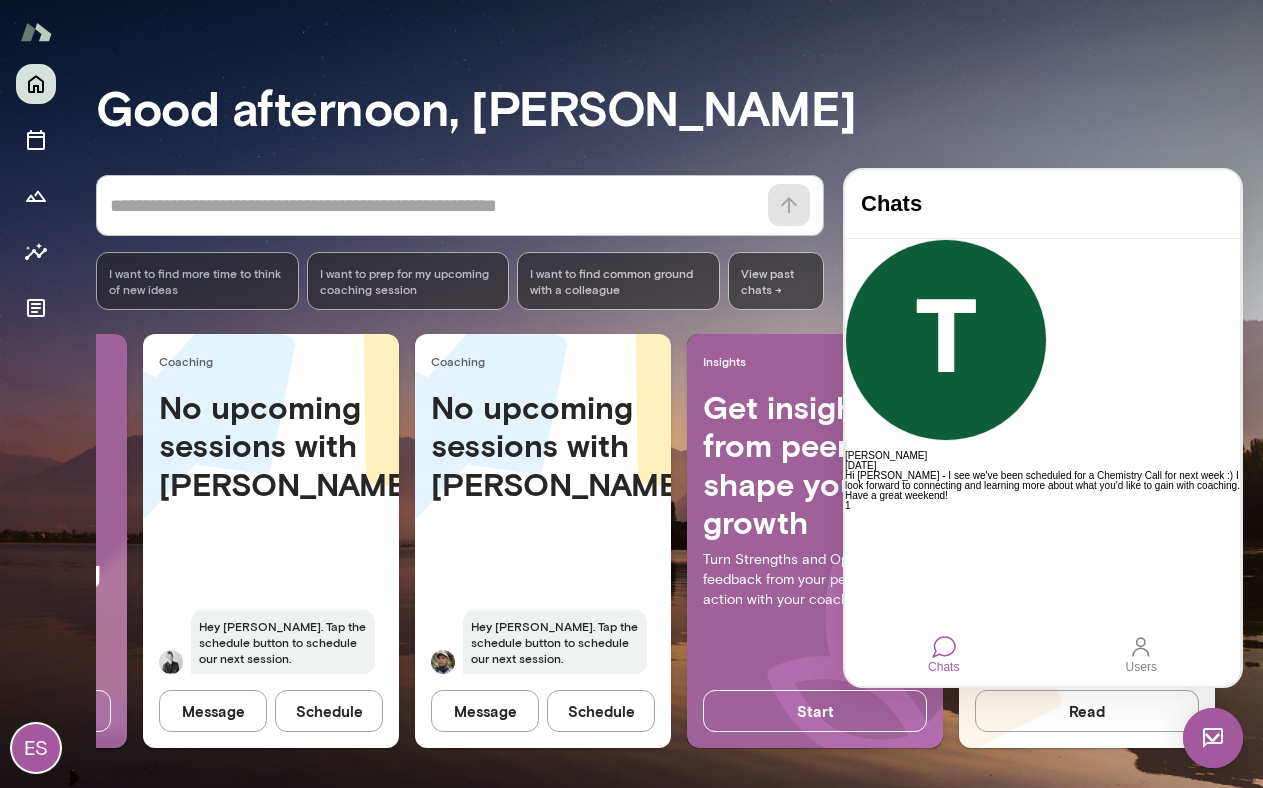 click on "Good afternoon, [PERSON_NAME] * ​ ​ I want to find more time to think of new ideas I want to prep for my upcoming coaching session I want to find common ground with a colleague View past chats -> AI Coach Beta Work through a problem, big or small, anytime. Start Coaching No upcoming sessions with [PERSON_NAME] Hey [PERSON_NAME]. Tap the schedule button to schedule our next session. Message Schedule Coaching No upcoming sessions with [PERSON_NAME] [PERSON_NAME]. Tap the schedule button to schedule our next session. Message Schedule Insights Get insights from peers to shape your growth Turn Strengths and Opportunities feedback from your peers into action with your coach. Start Get started Learn about [PERSON_NAME] Learn about our coaching approach, what to expect next, and how to use [PERSON_NAME]. Read" at bounding box center [679, 385] 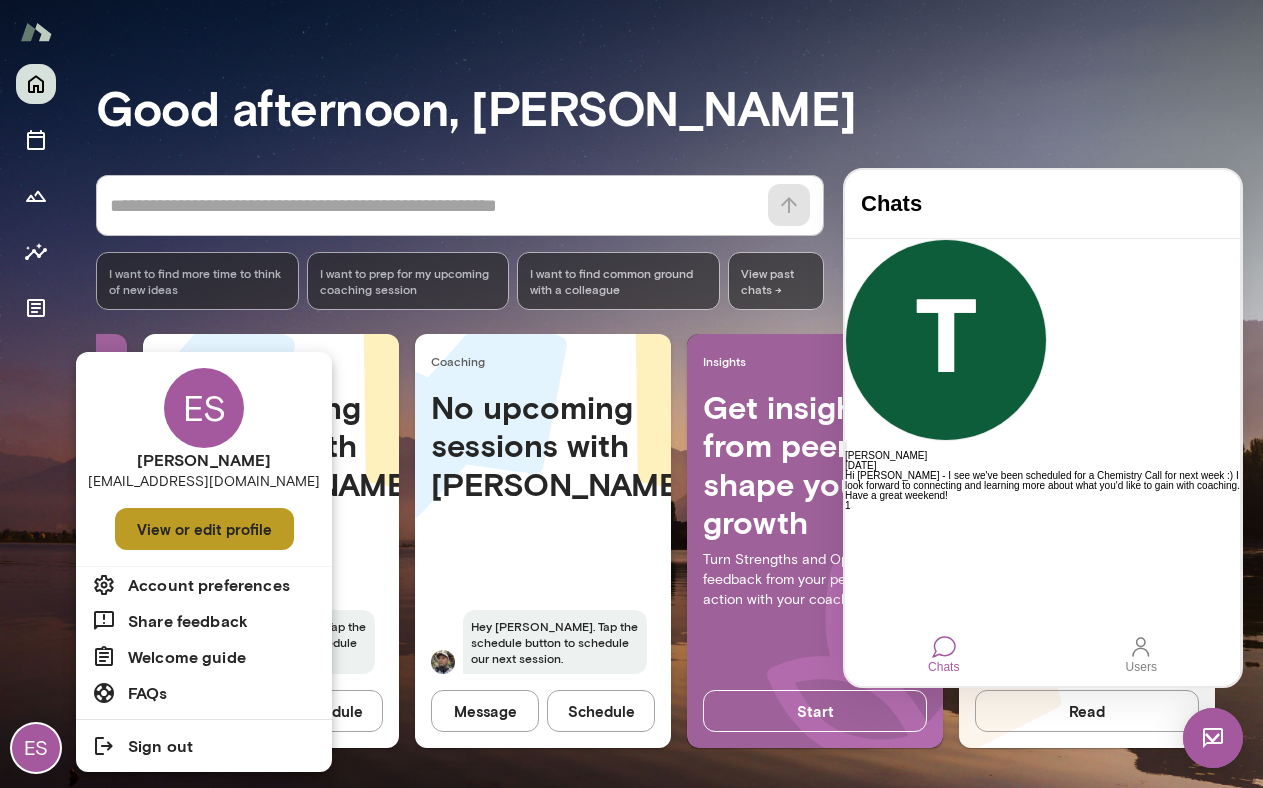 click on "View or edit profile" at bounding box center [204, 529] 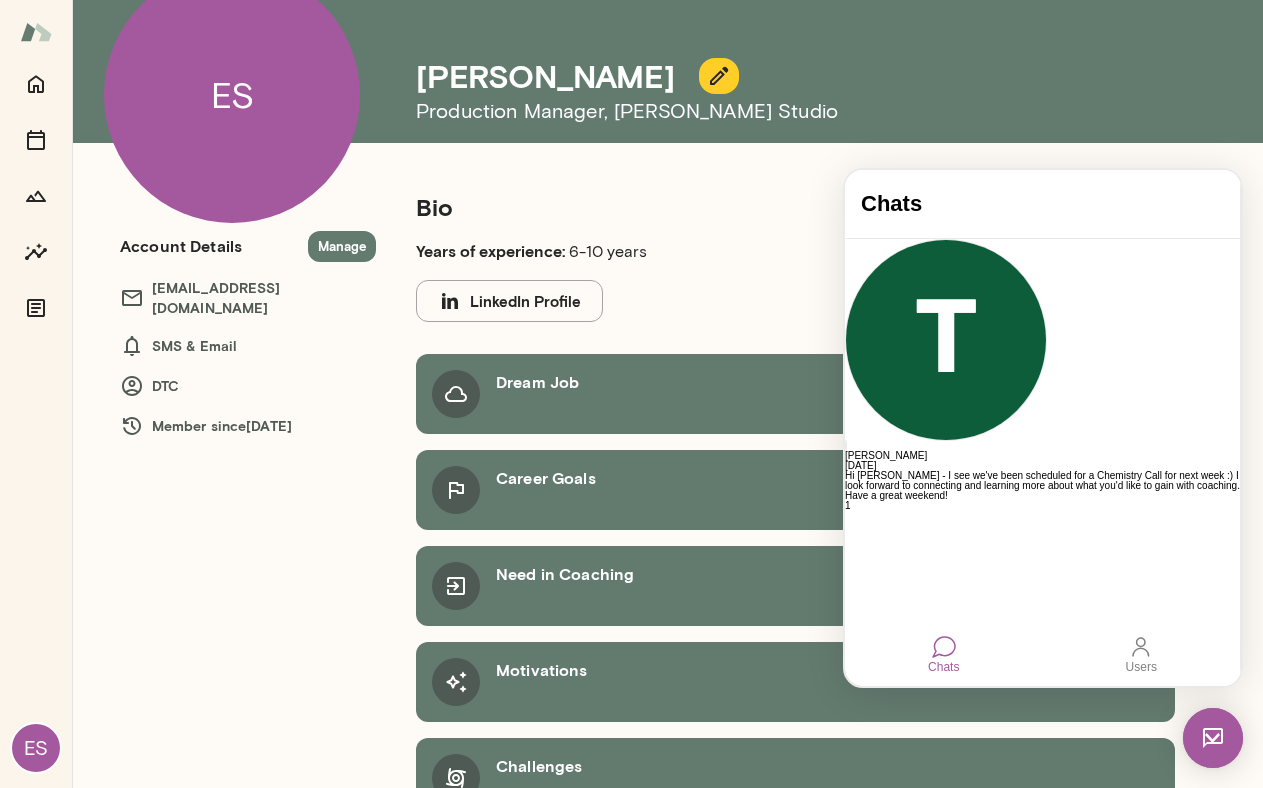 click on "Production Manager , [PERSON_NAME] Studio" at bounding box center (827, 111) 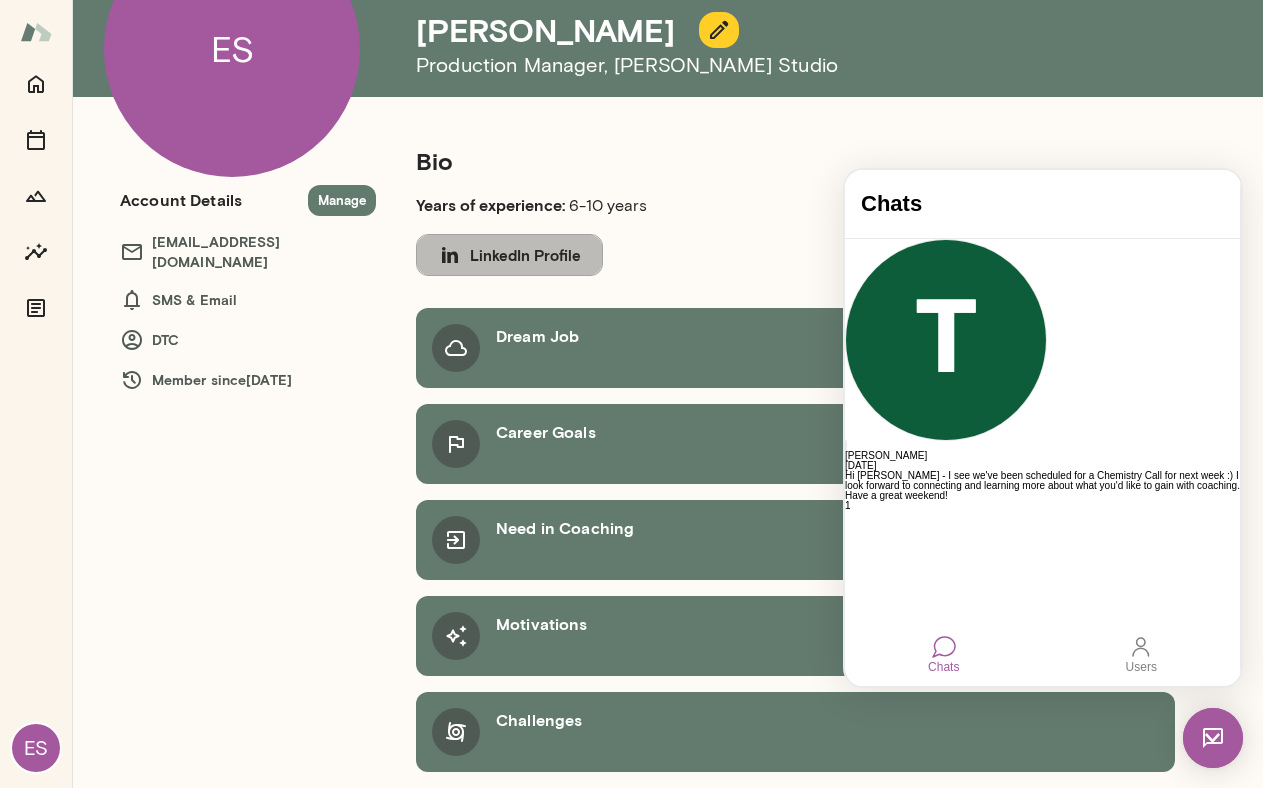 click on "LinkedIn Profile" at bounding box center (509, 255) 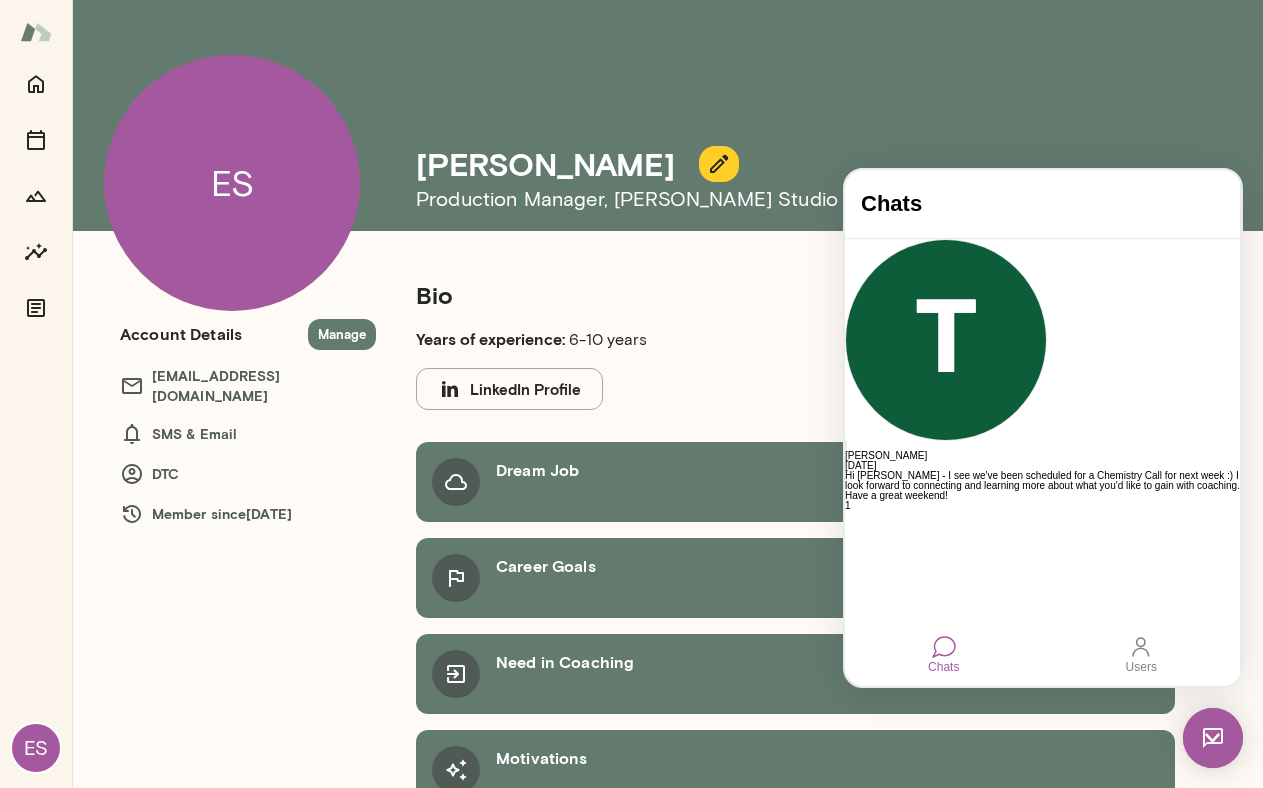scroll, scrollTop: 0, scrollLeft: 0, axis: both 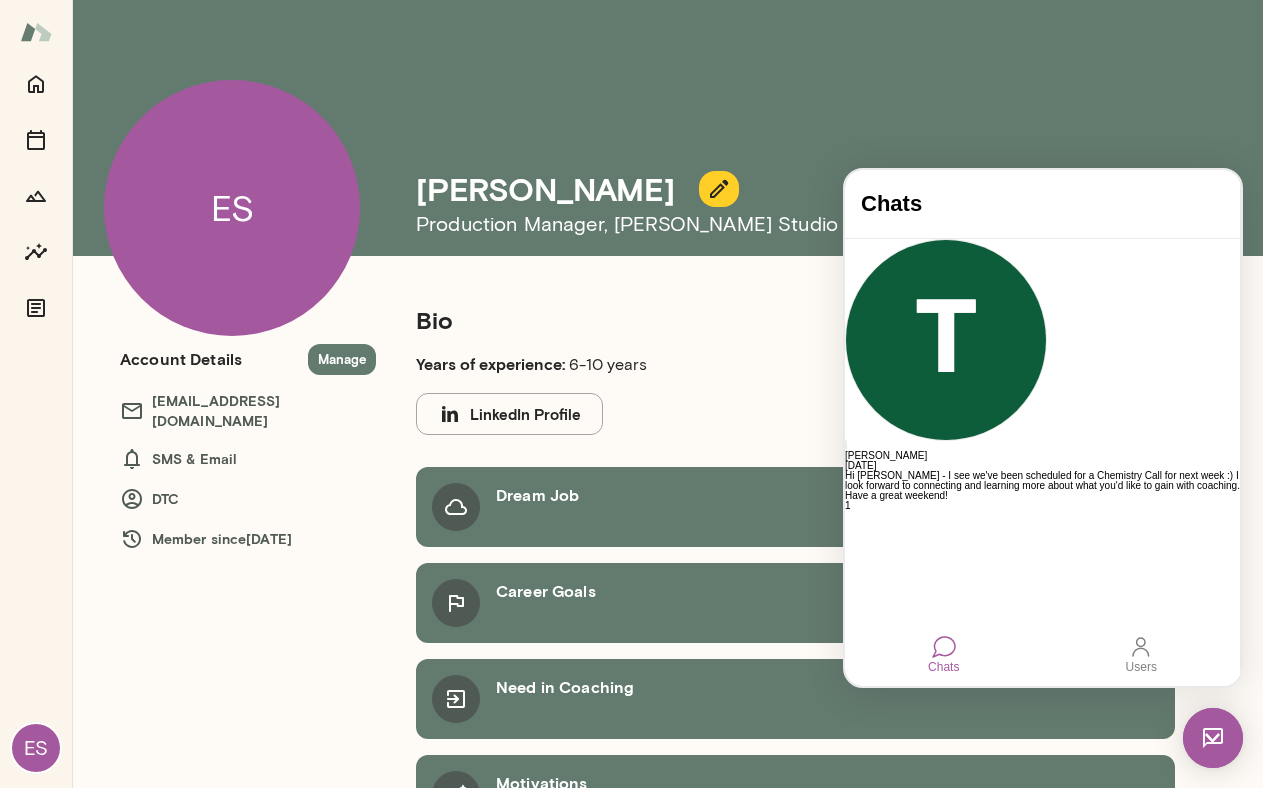 click 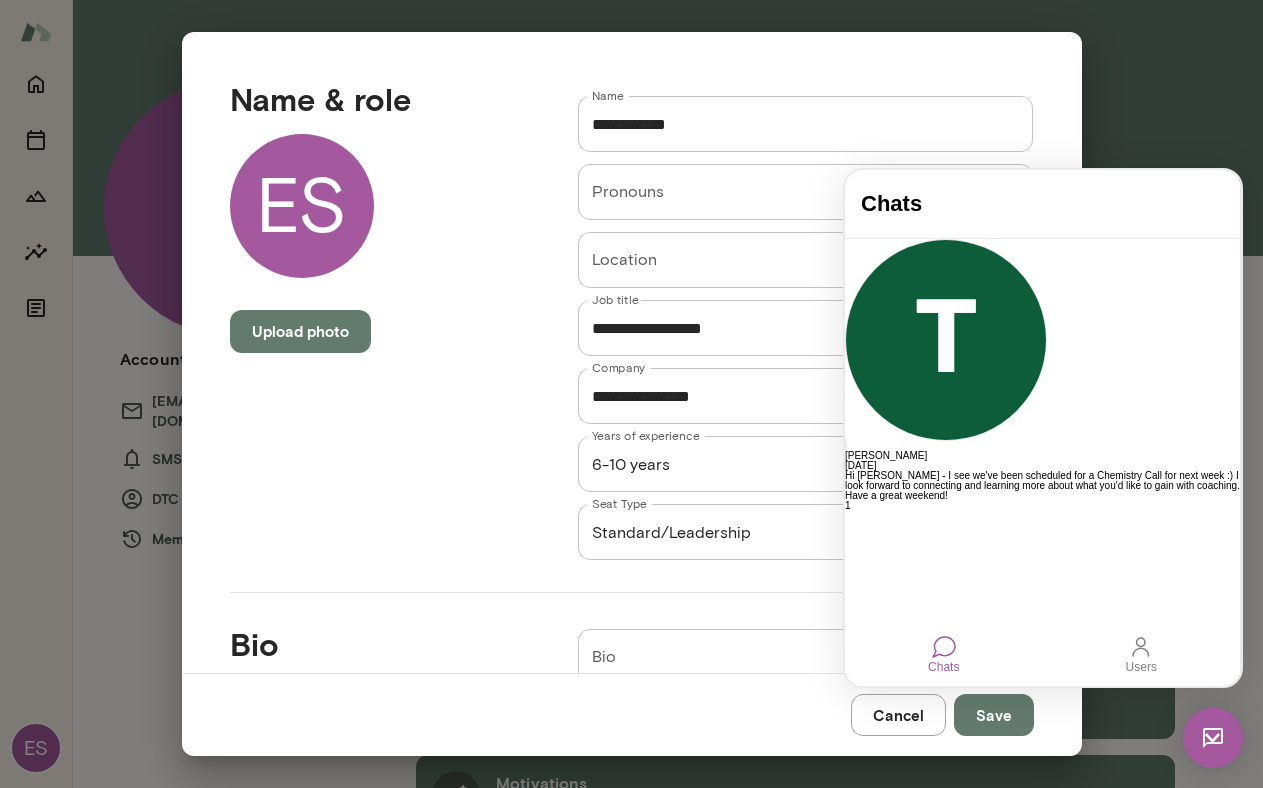 click on "**********" at bounding box center (631, 394) 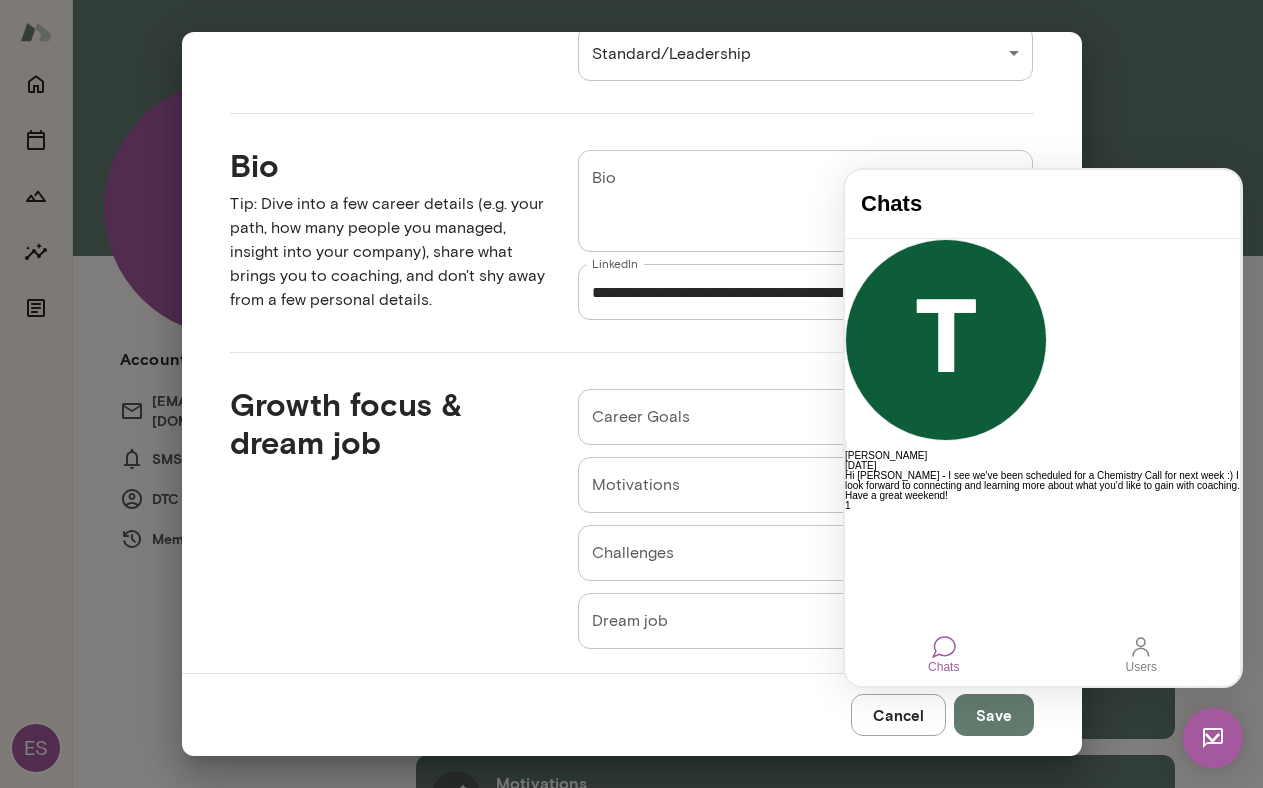 scroll, scrollTop: 503, scrollLeft: 0, axis: vertical 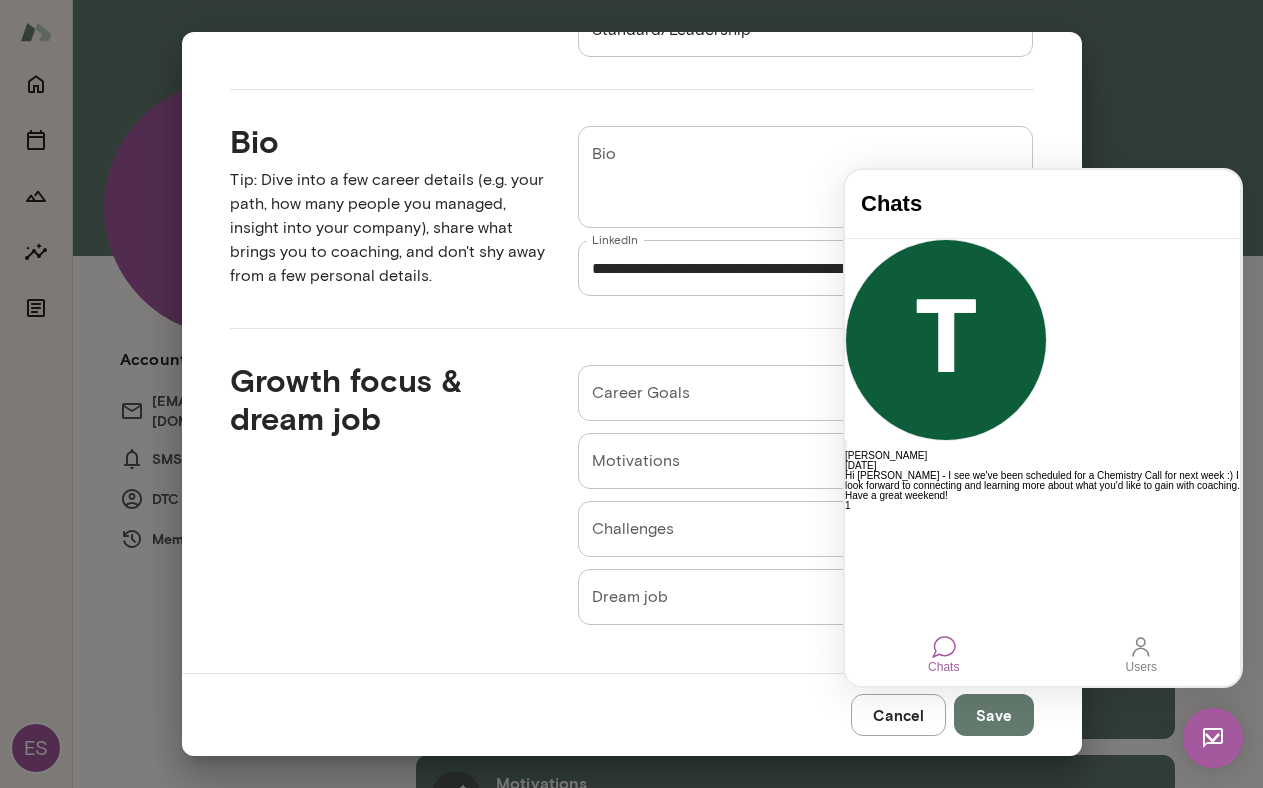 click on "Cancel" at bounding box center (898, 715) 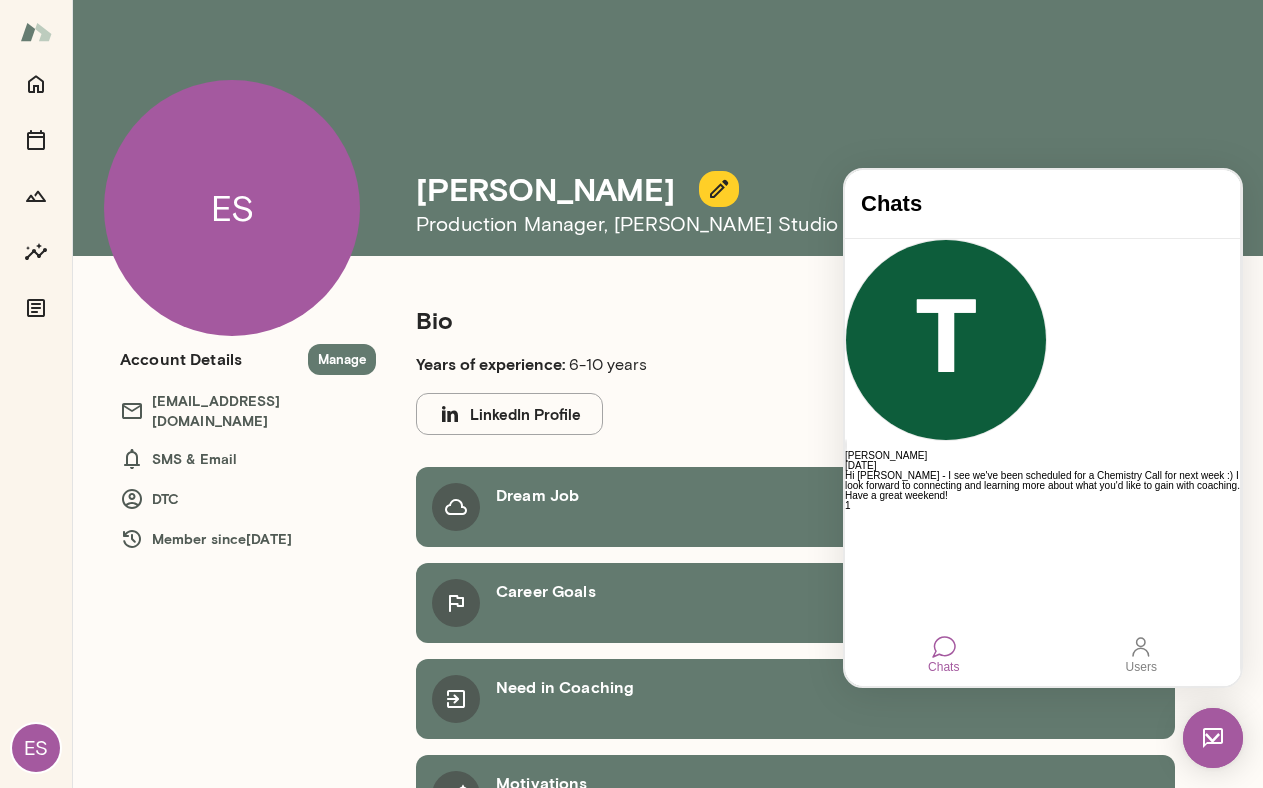 click at bounding box center (1213, 738) 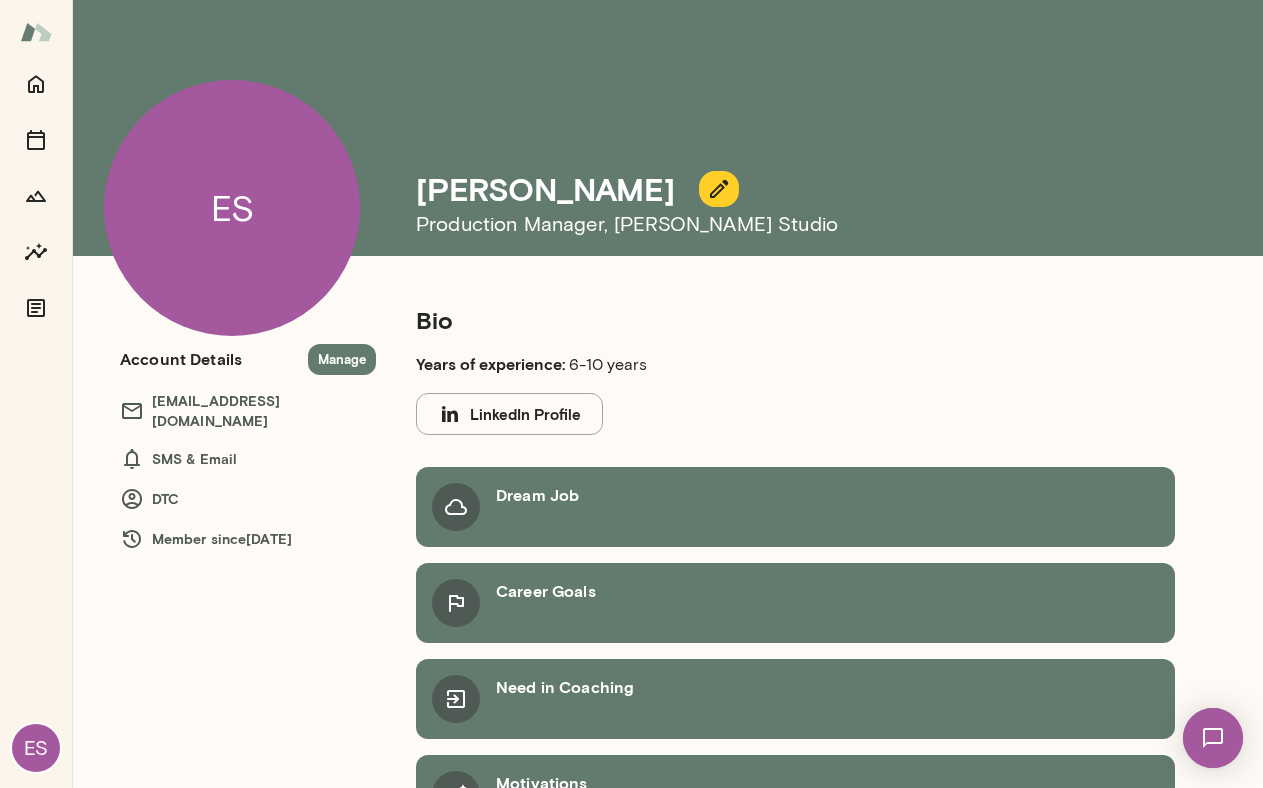 click on "Manage" at bounding box center [342, 359] 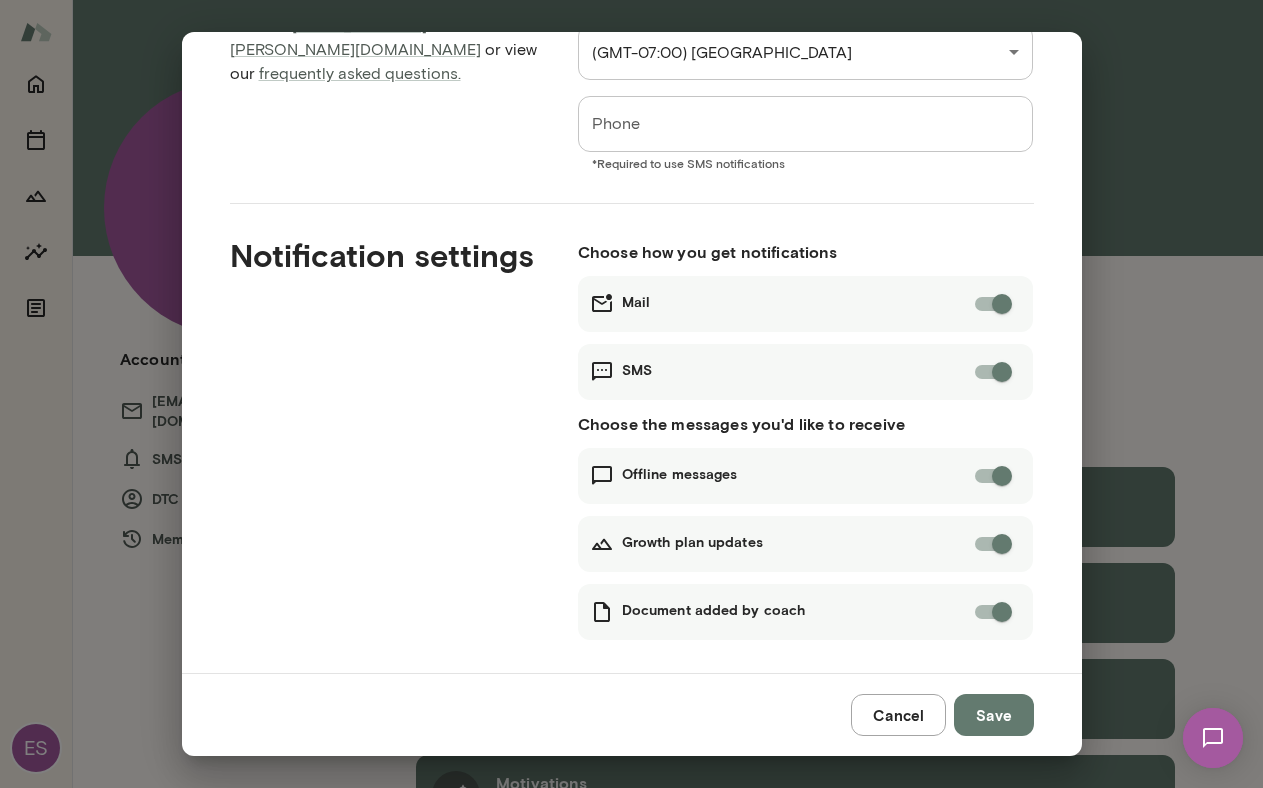 scroll, scrollTop: 151, scrollLeft: 0, axis: vertical 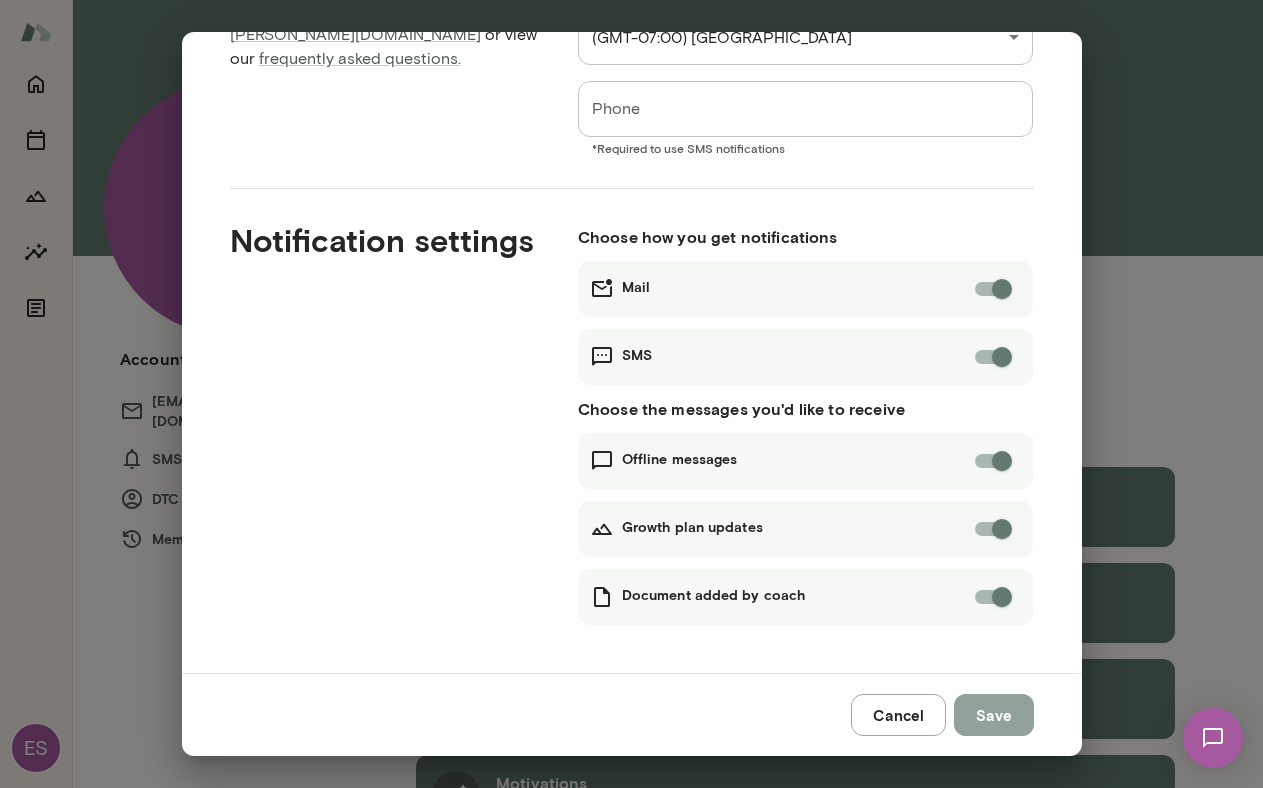 click on "Save" at bounding box center [994, 715] 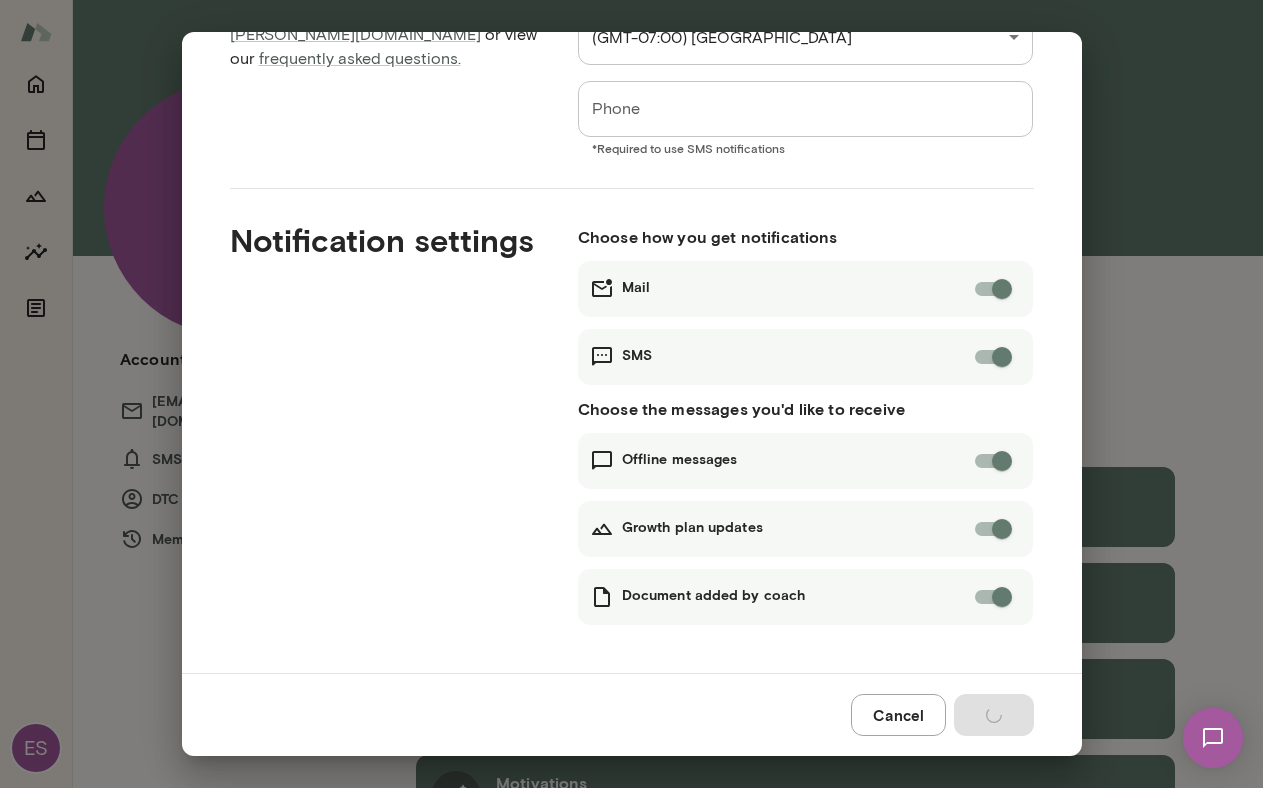 scroll, scrollTop: 0, scrollLeft: 0, axis: both 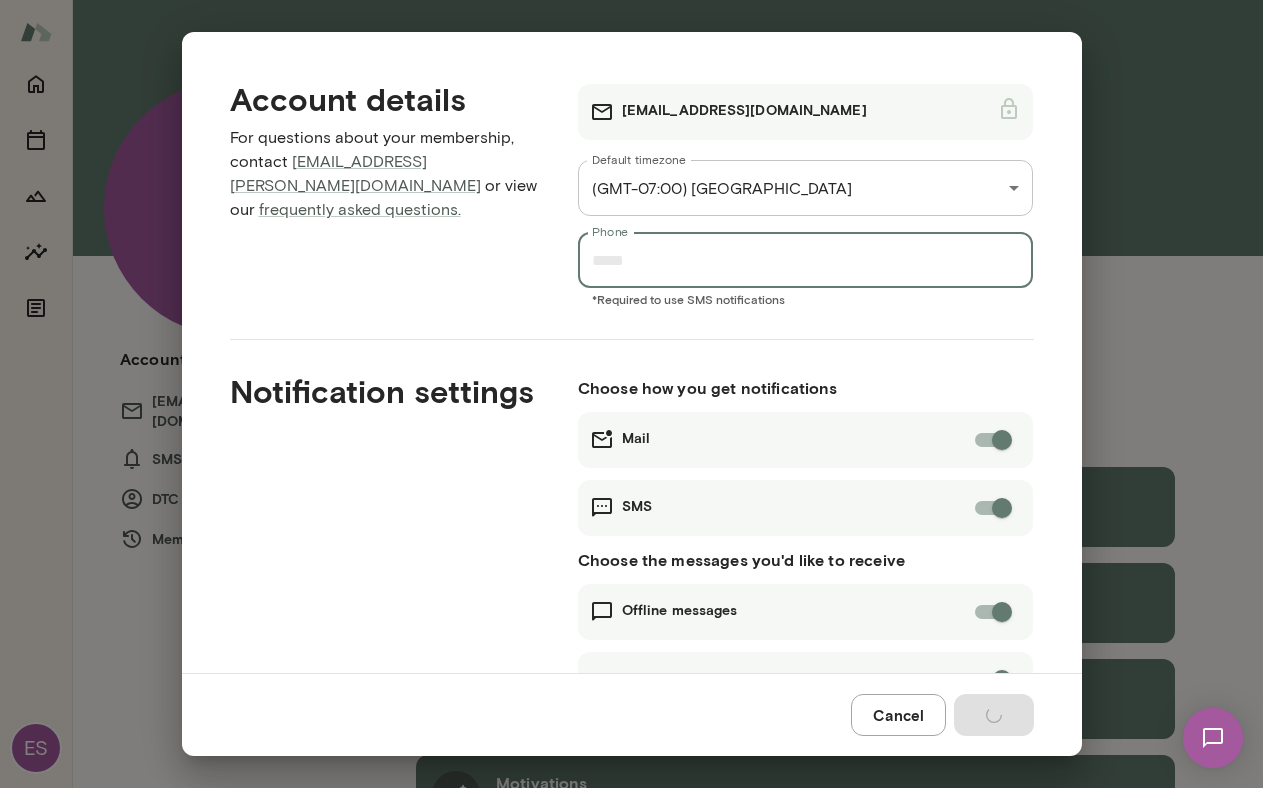 click on "Phone" at bounding box center [806, 260] 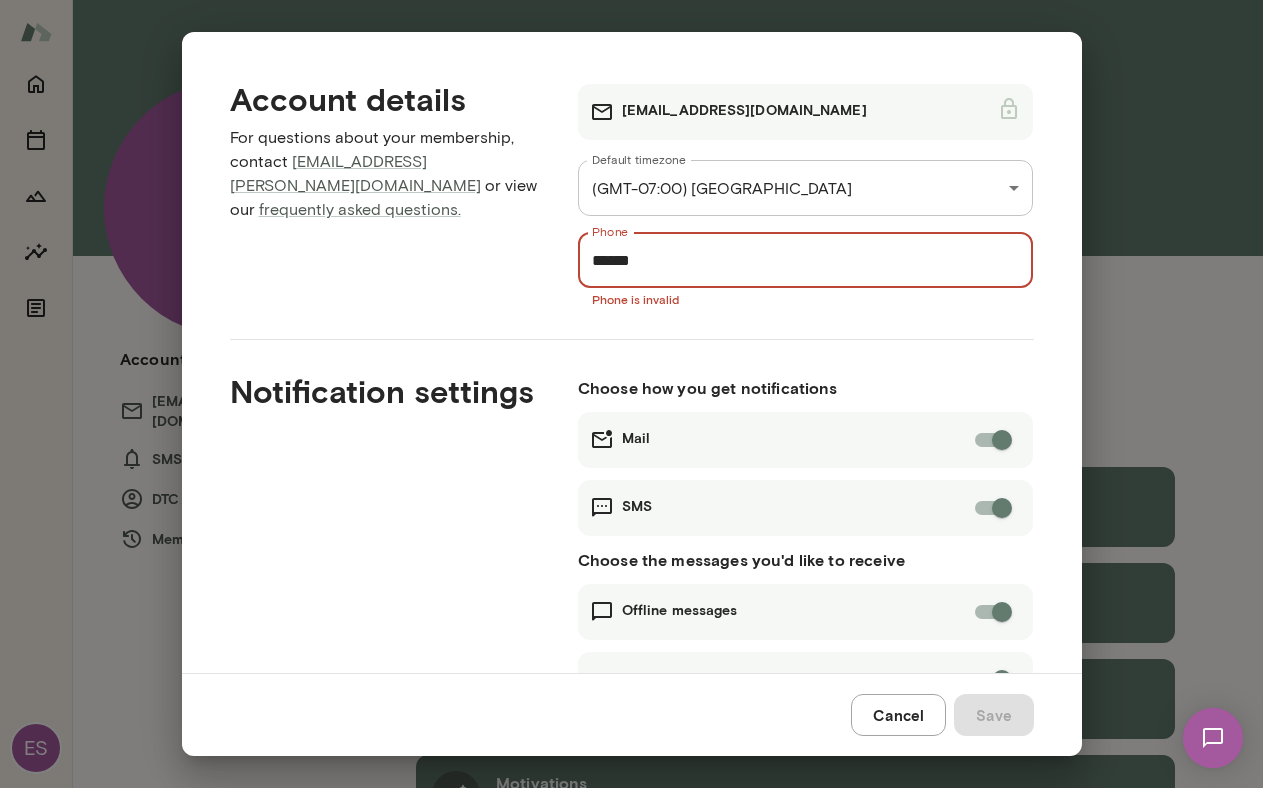 type on "*******" 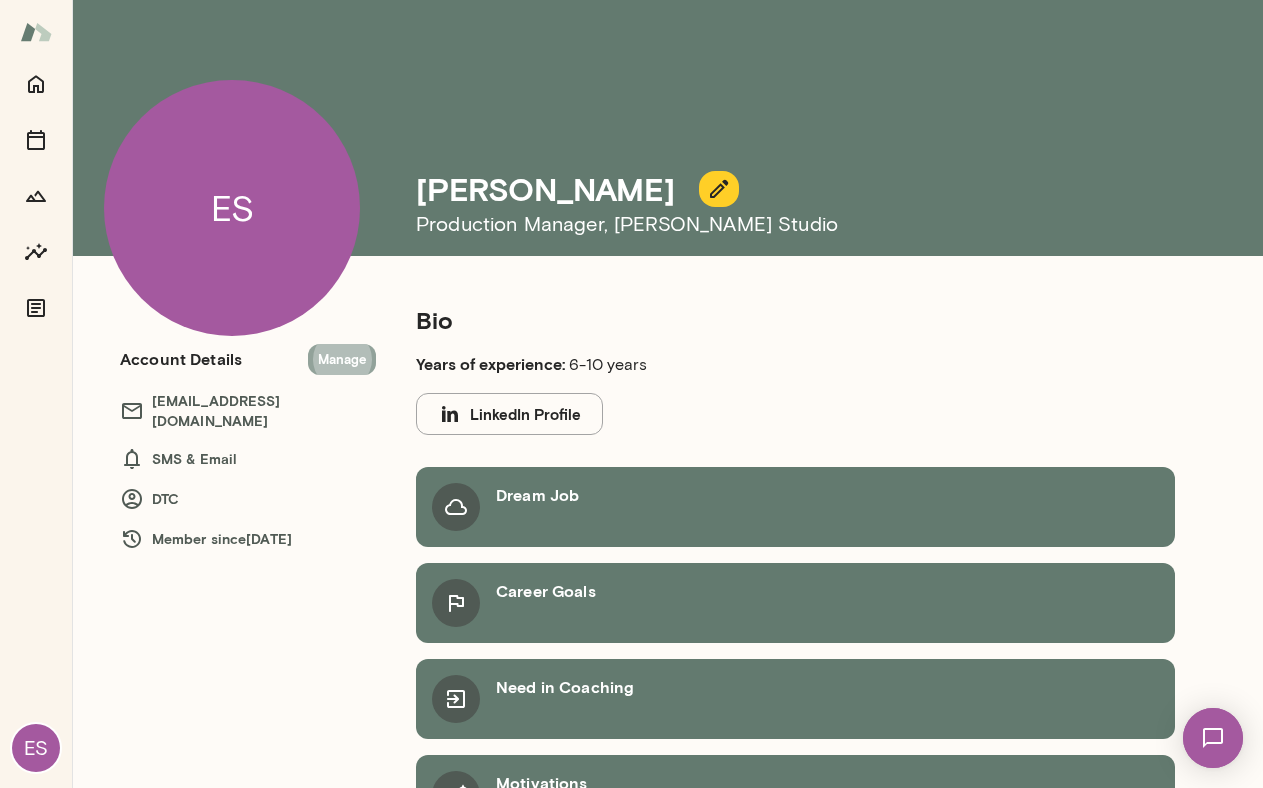 click on "Manage" at bounding box center (342, 359) 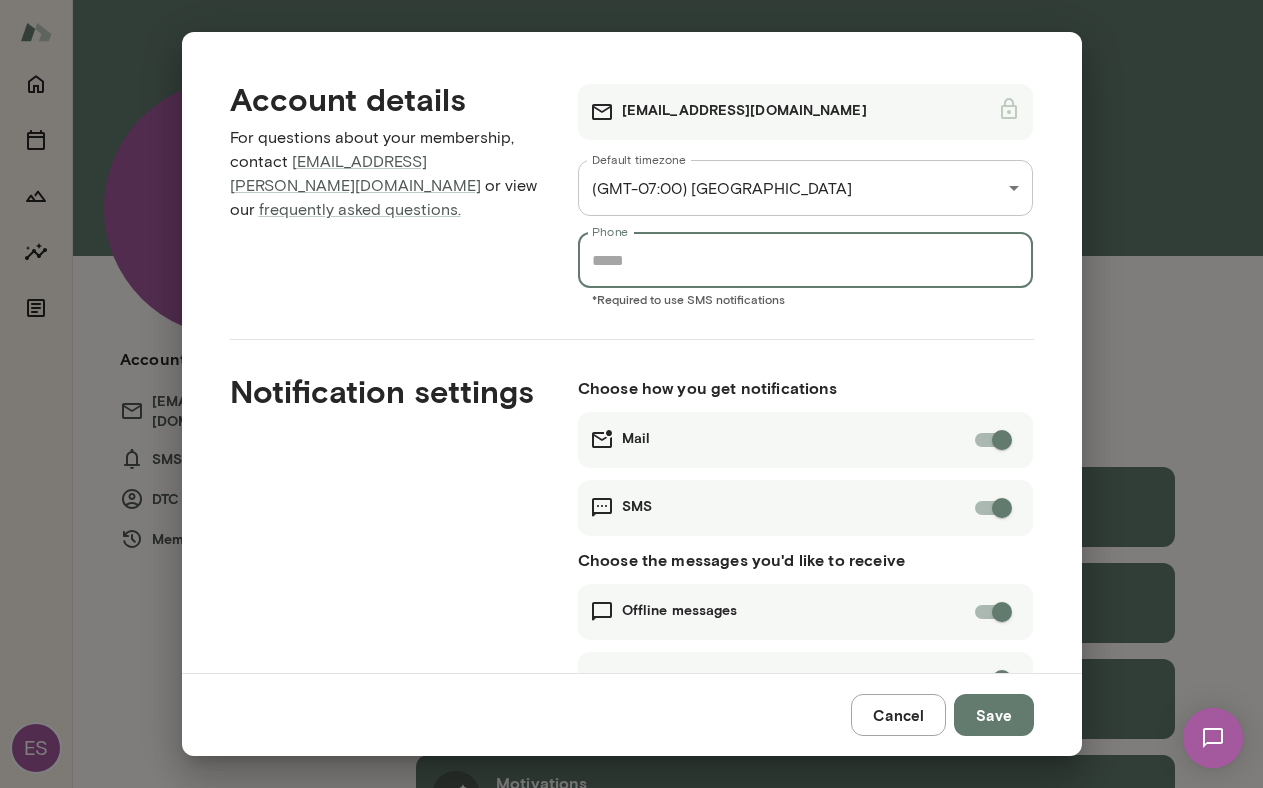 click on "Phone" at bounding box center (806, 260) 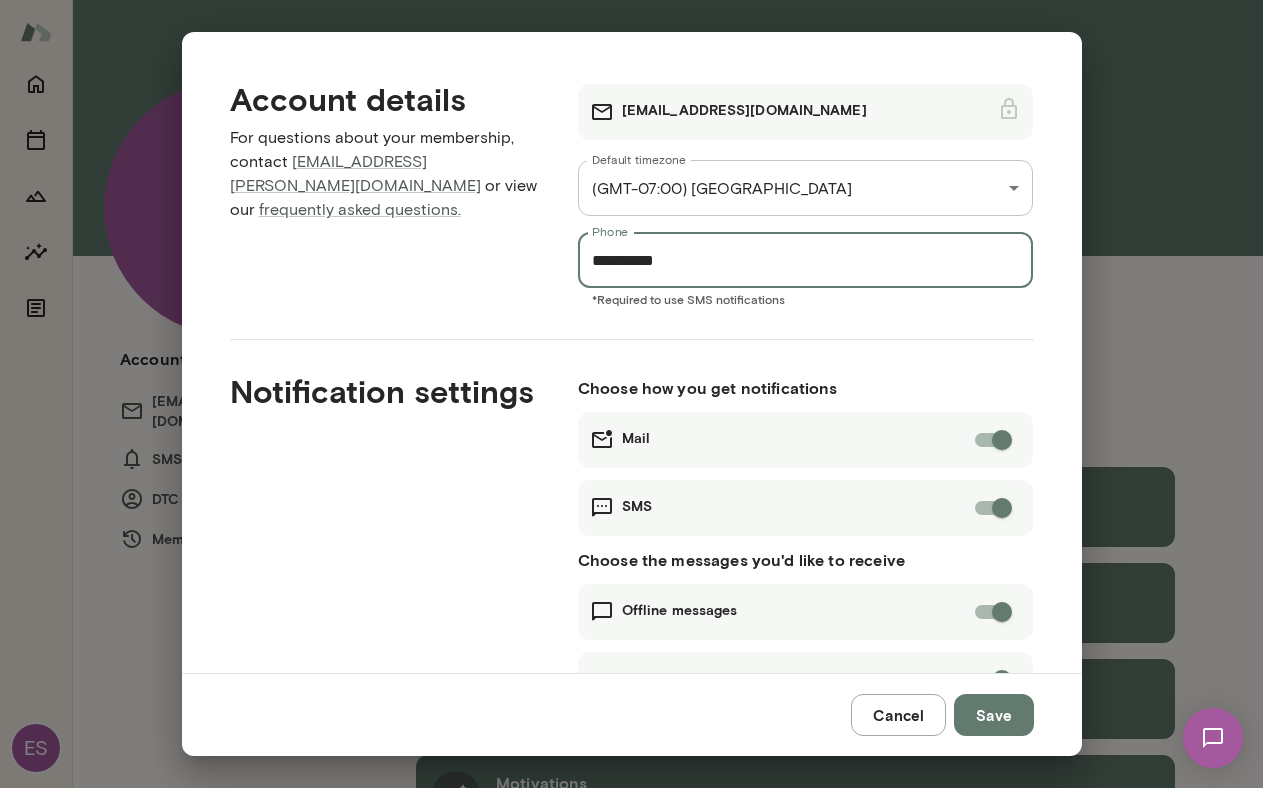 type on "**********" 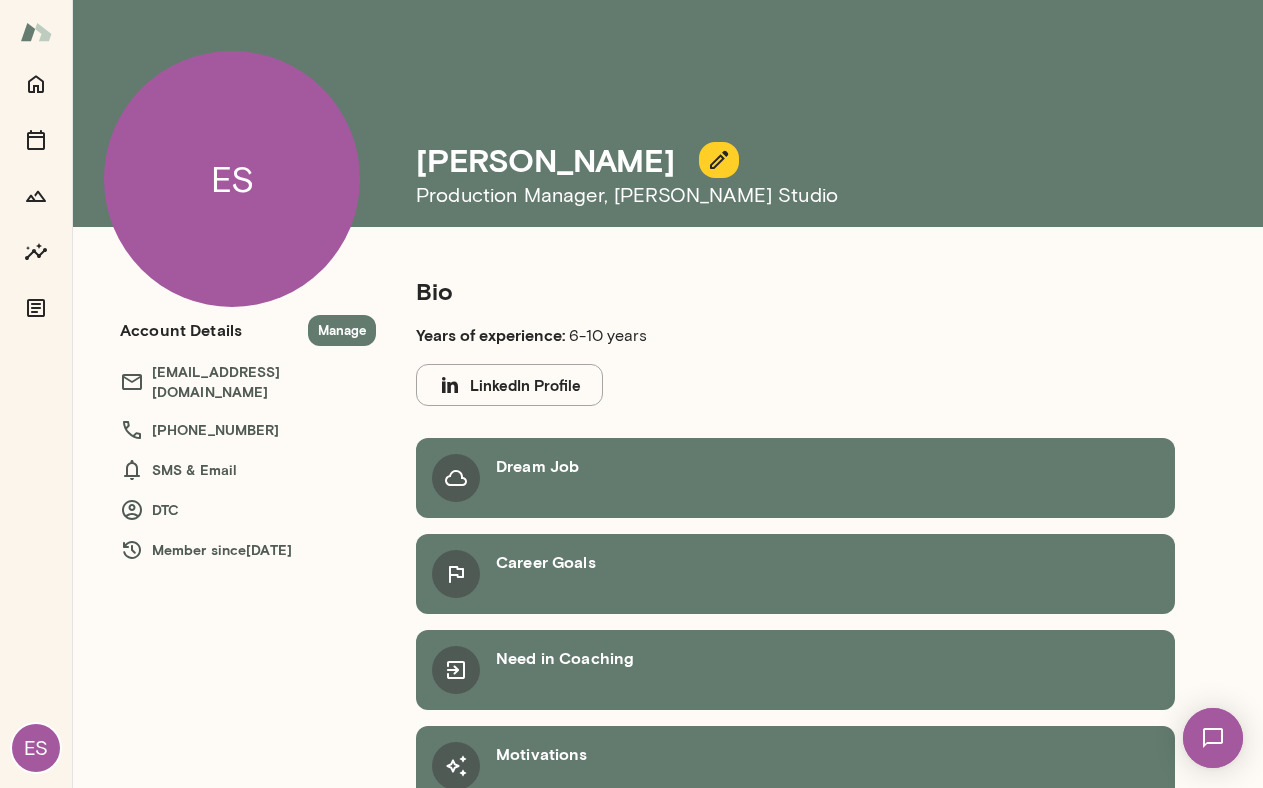 scroll, scrollTop: 0, scrollLeft: 0, axis: both 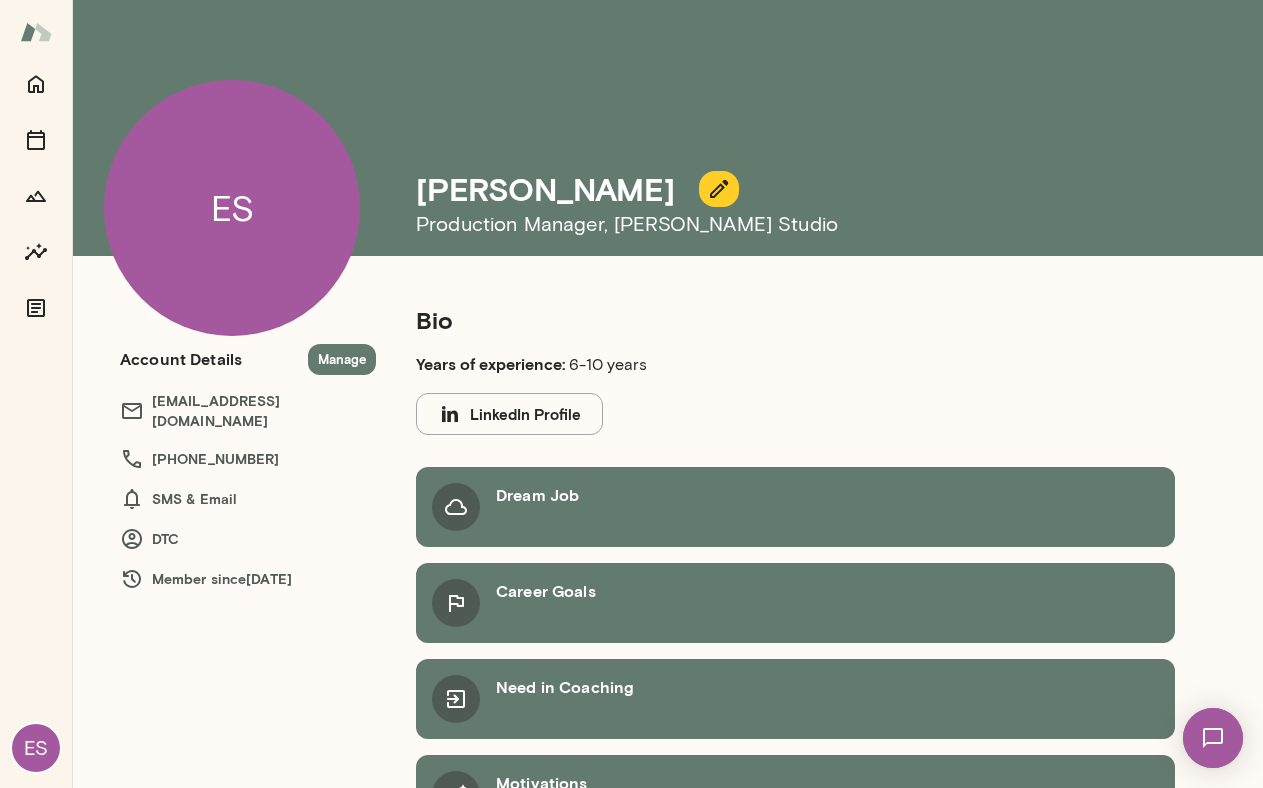 click on "ES" at bounding box center (36, 748) 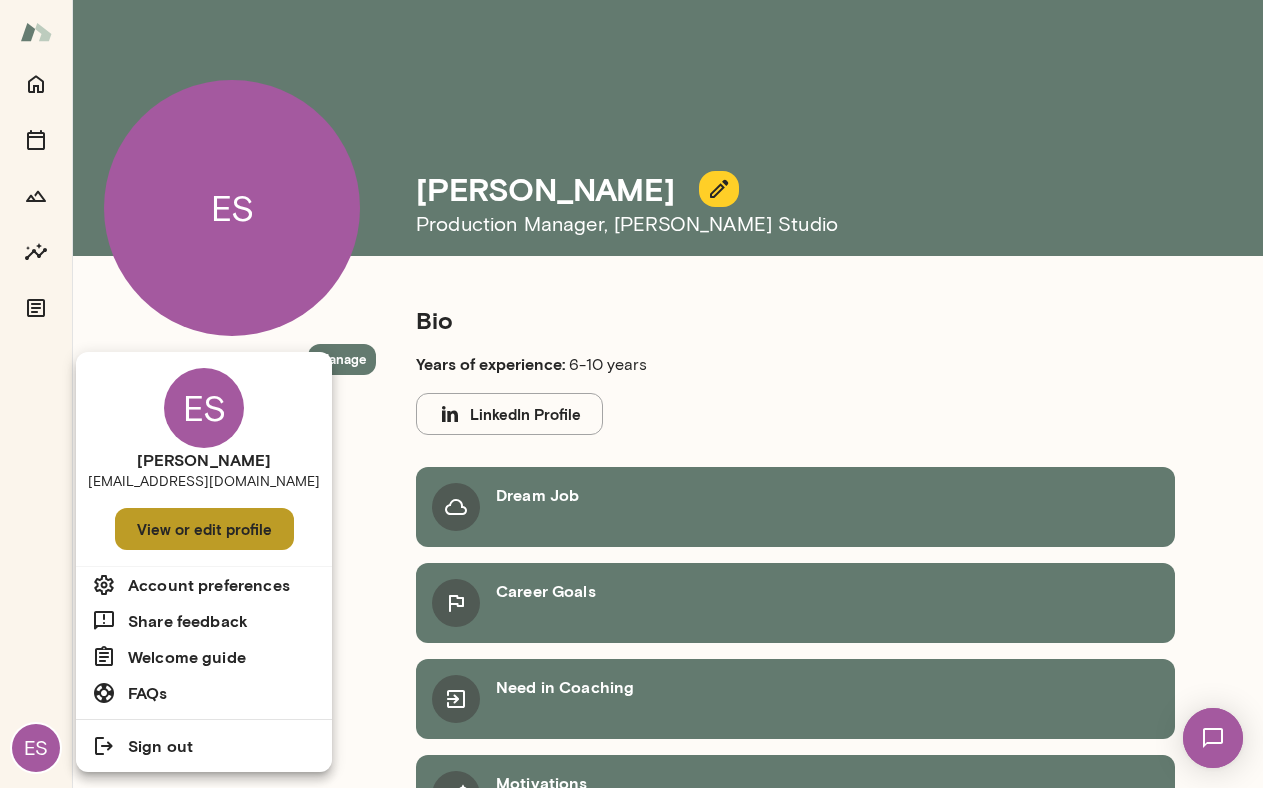 click on "View or edit profile" at bounding box center (204, 529) 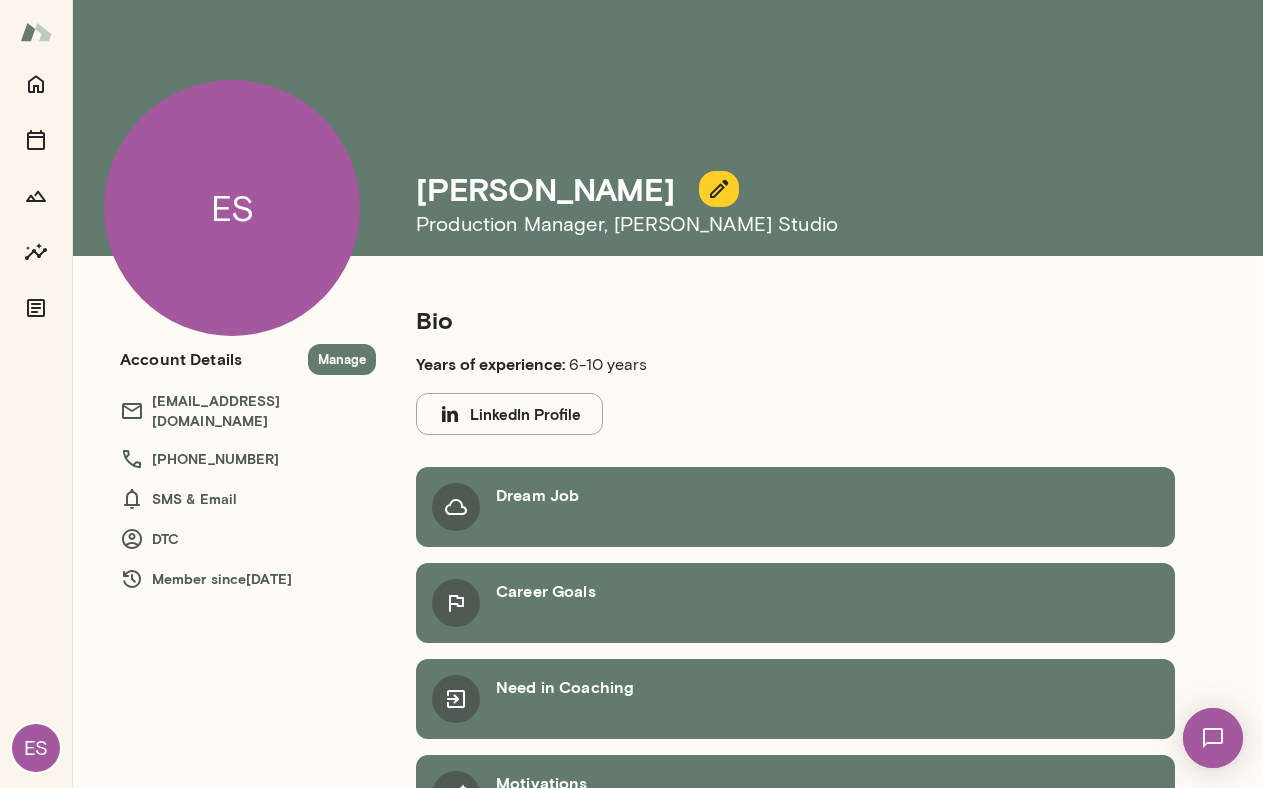 click 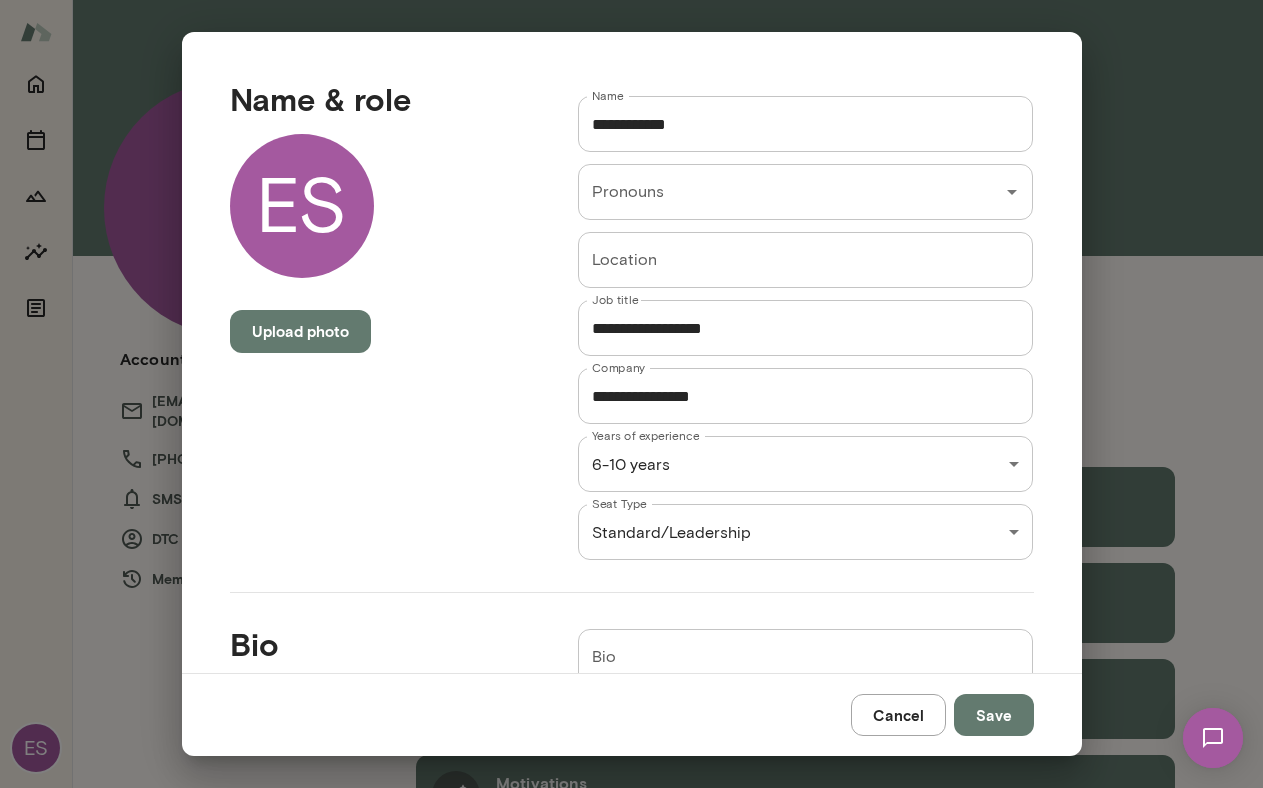 click on "Upload photo" at bounding box center [300, 331] 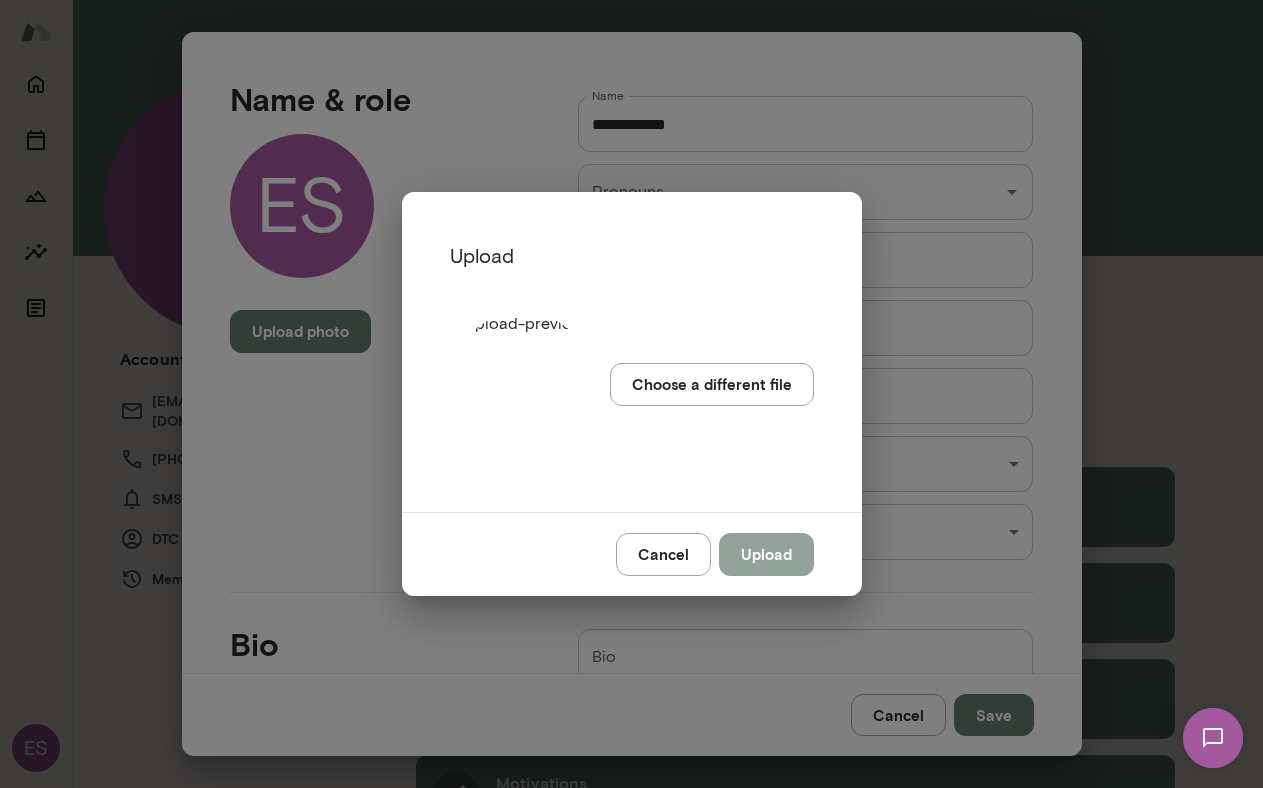 click on "Upload" at bounding box center (766, 554) 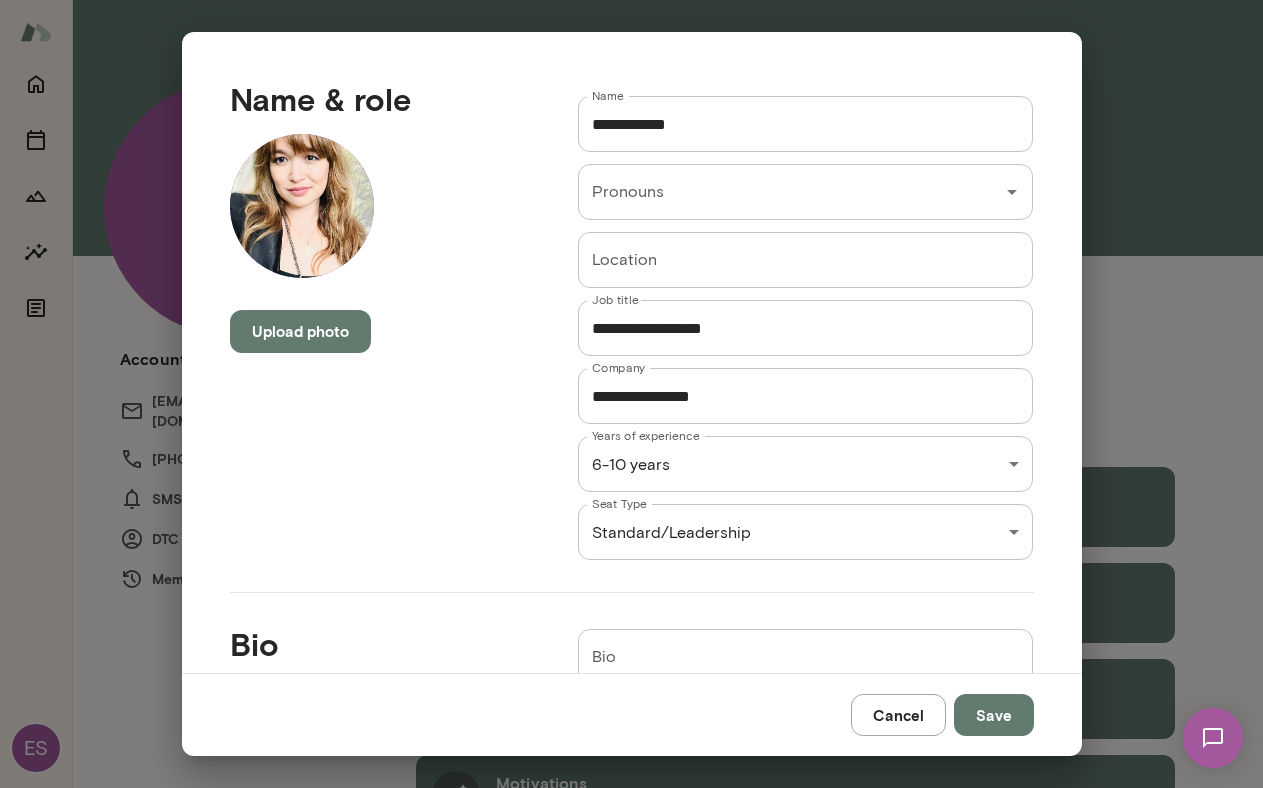 click on "Upload photo" at bounding box center [300, 331] 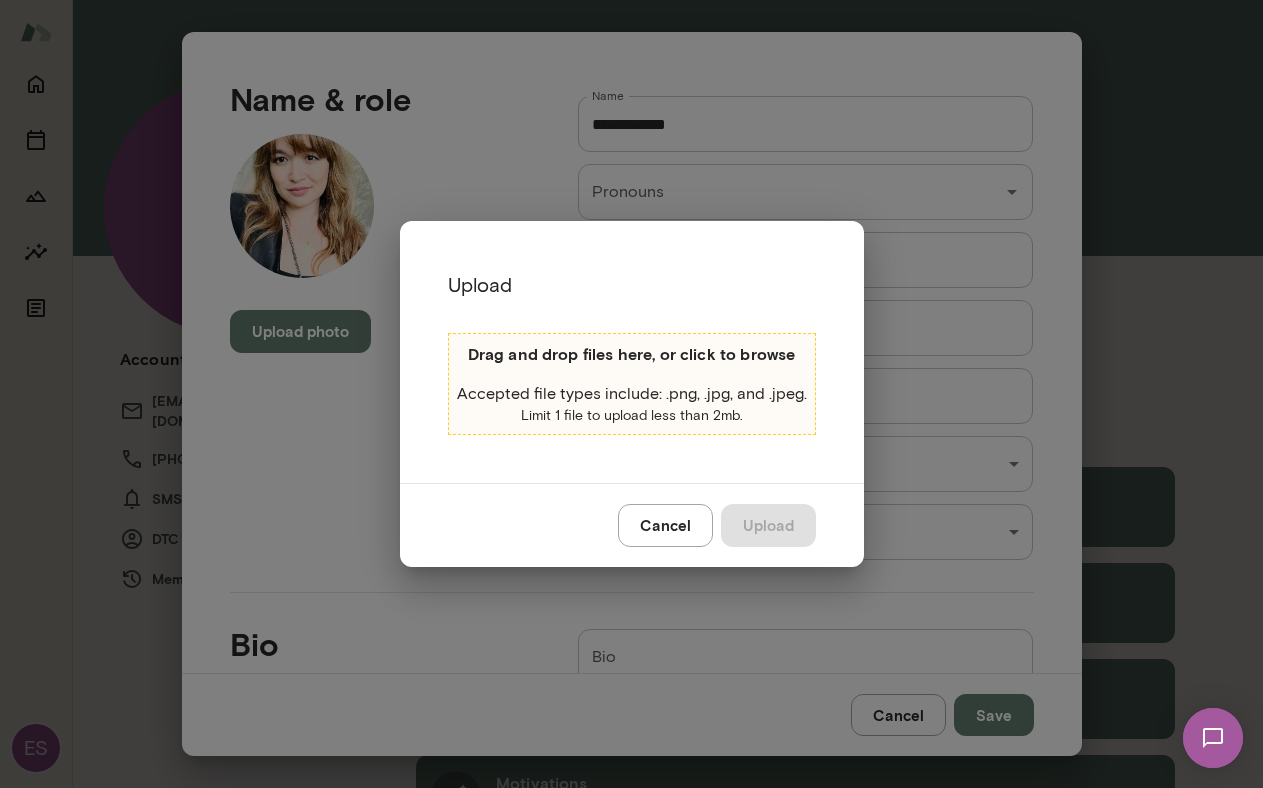 click on "Drag and drop files here, or click to browse Accepted file types include: .png, .jpg, and .jpeg. Limit 1 file to upload less than 2mb." at bounding box center [632, 408] 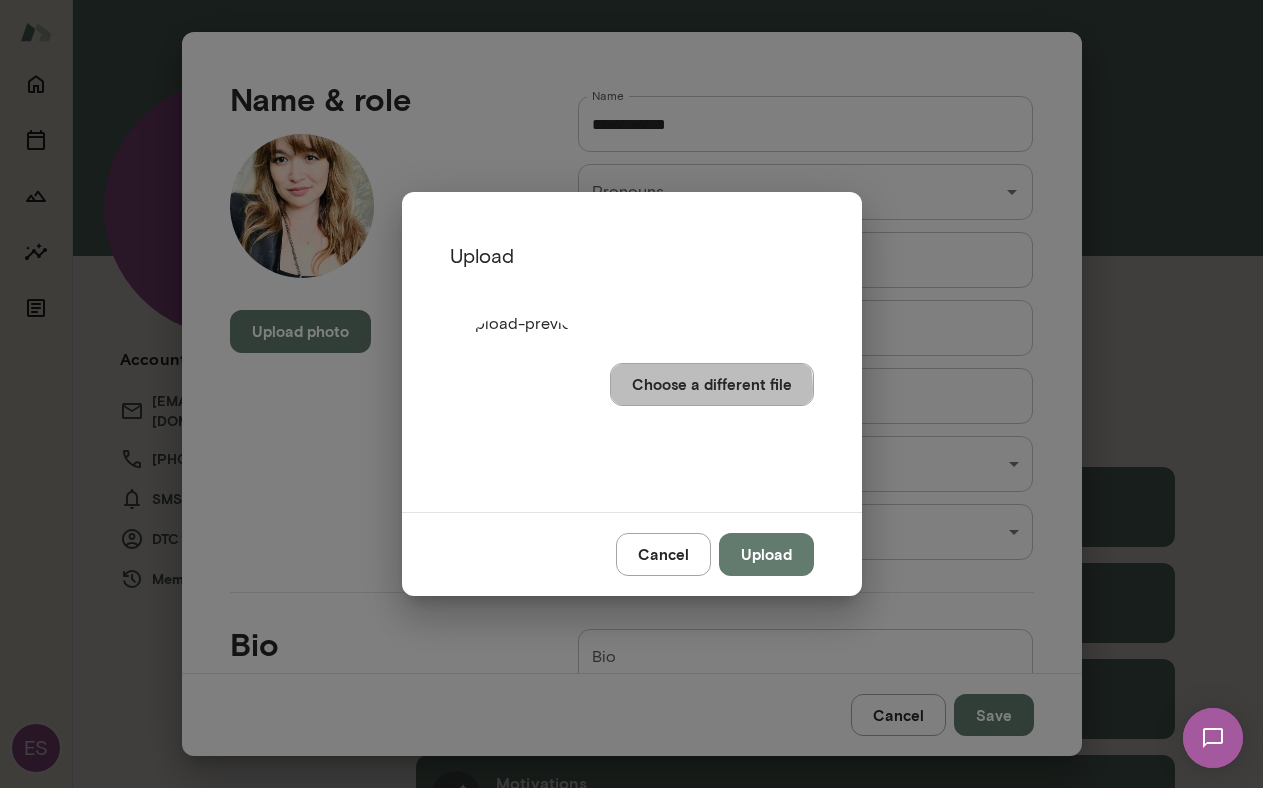 click on "Choose a different file" at bounding box center [712, 384] 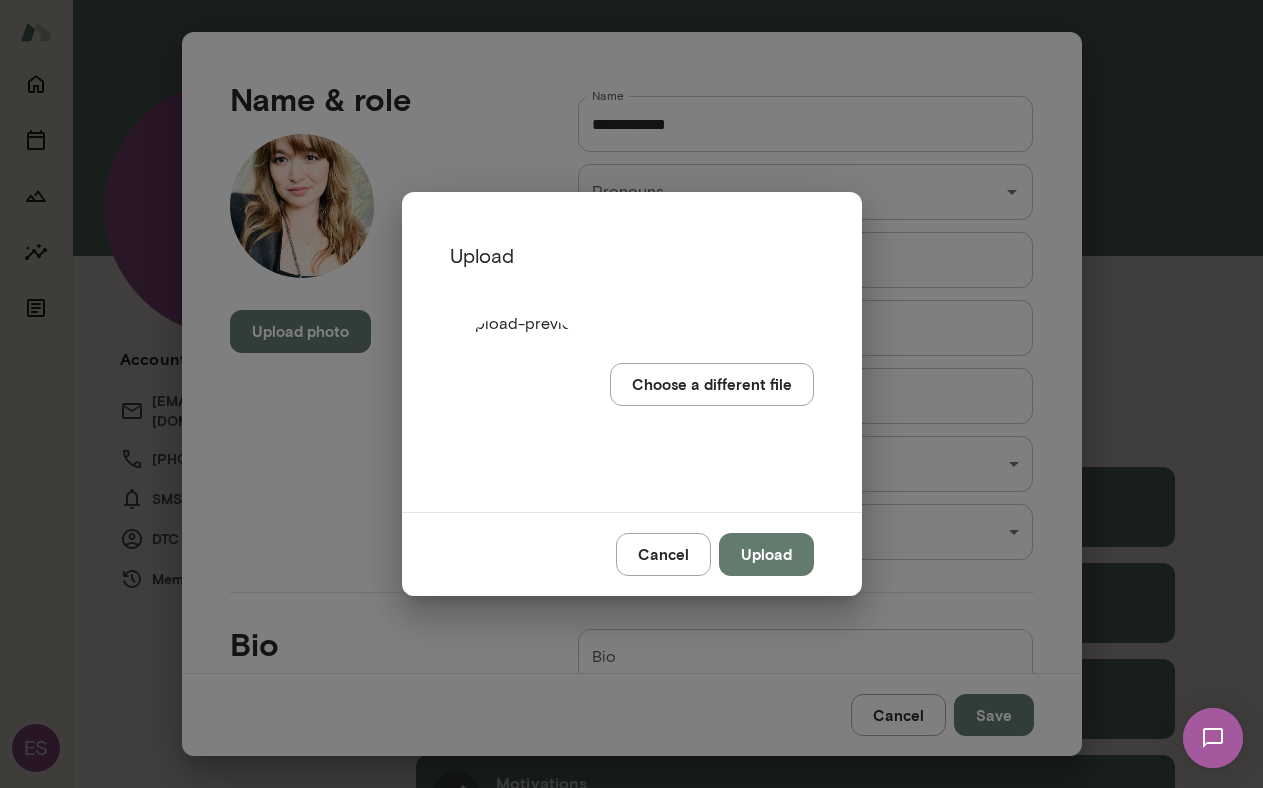 click on "Upload" at bounding box center [766, 554] 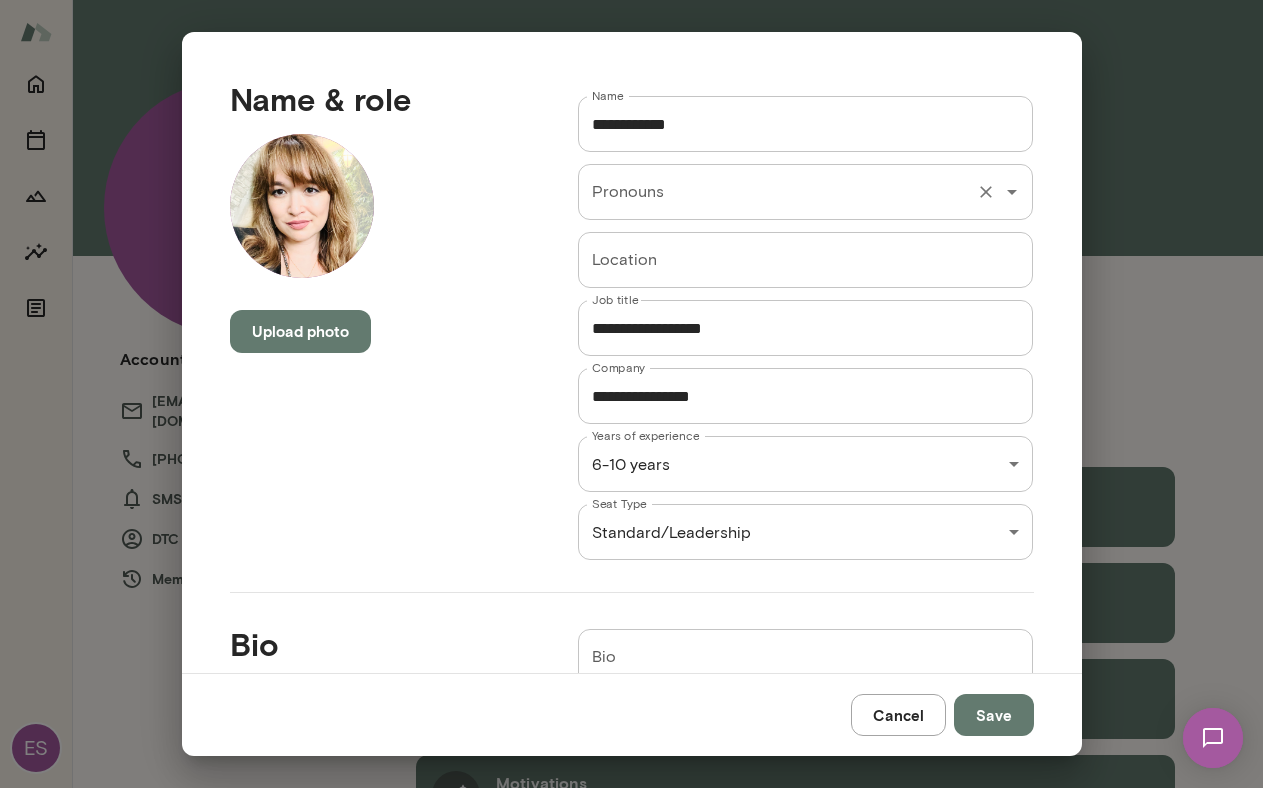 click on "Pronouns" at bounding box center (778, 192) 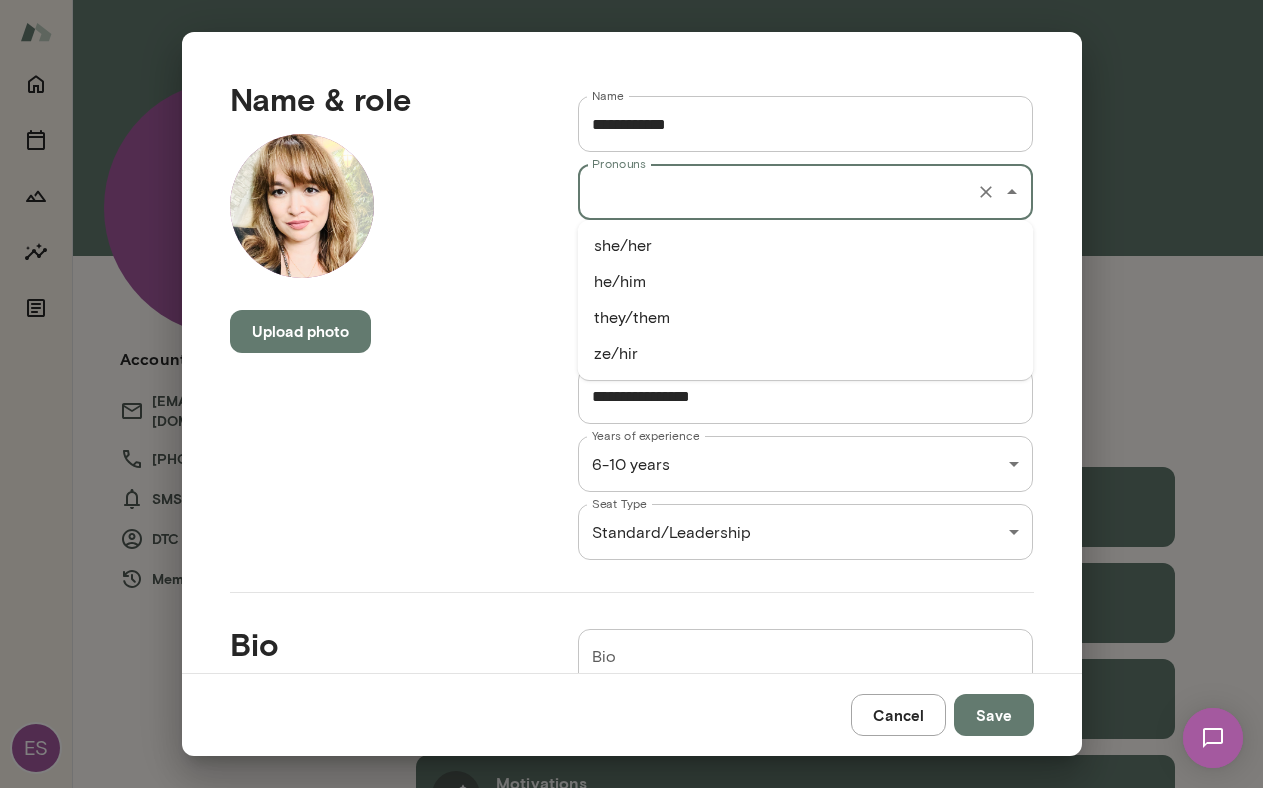 click on "she/her" at bounding box center (806, 246) 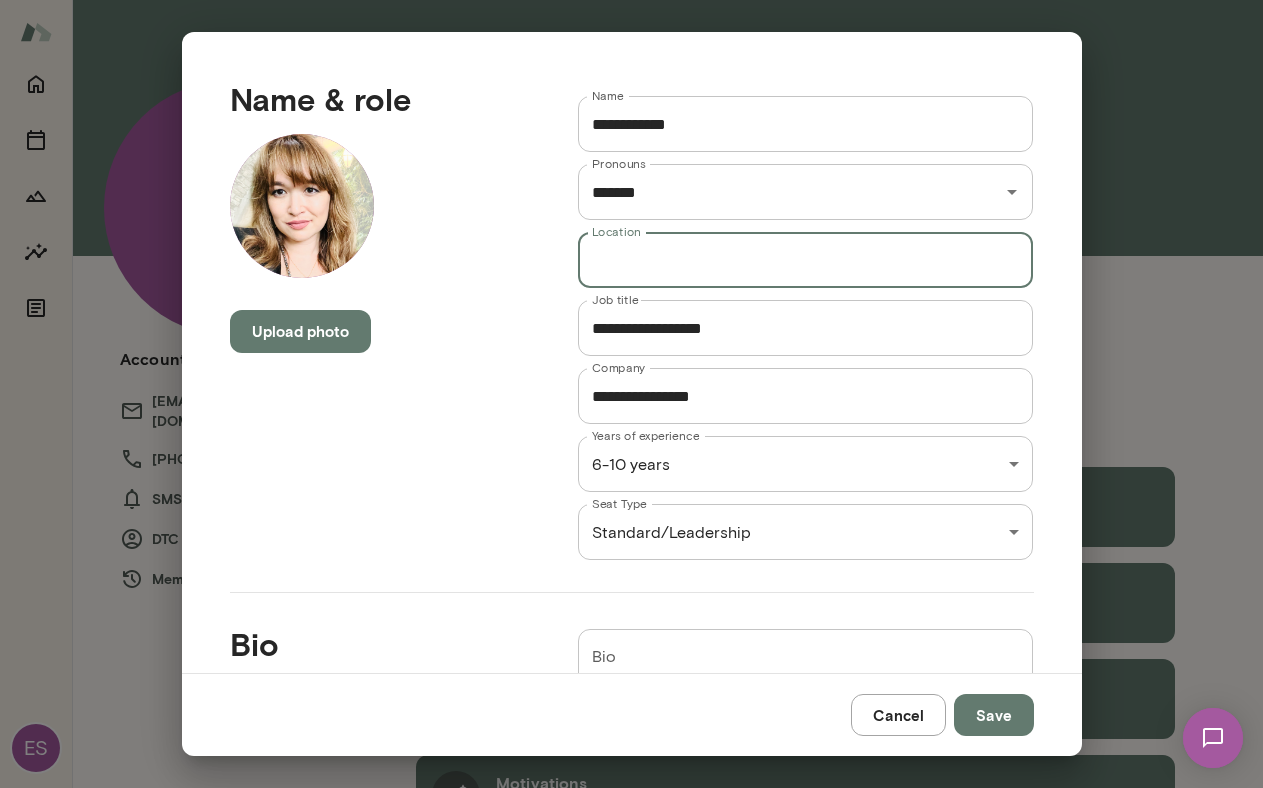 click on "Location" at bounding box center [806, 260] 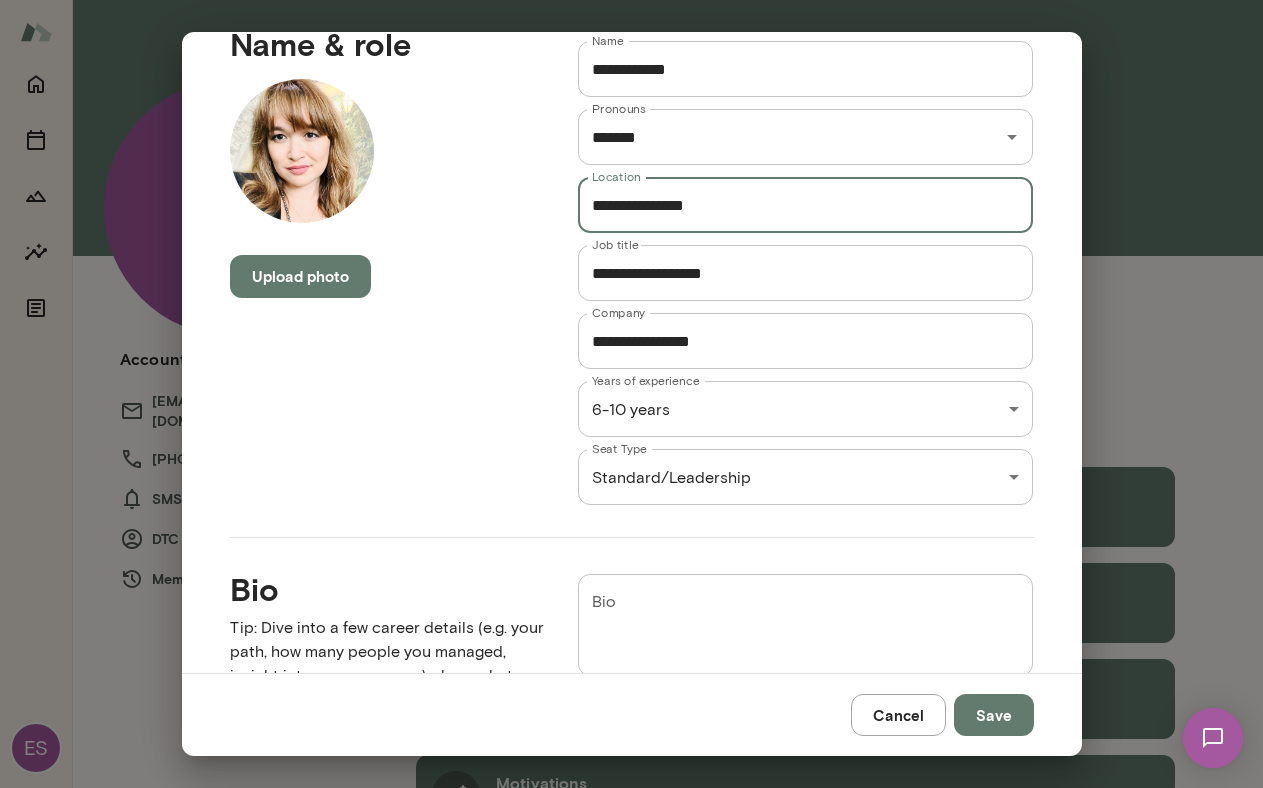 scroll, scrollTop: 144, scrollLeft: 0, axis: vertical 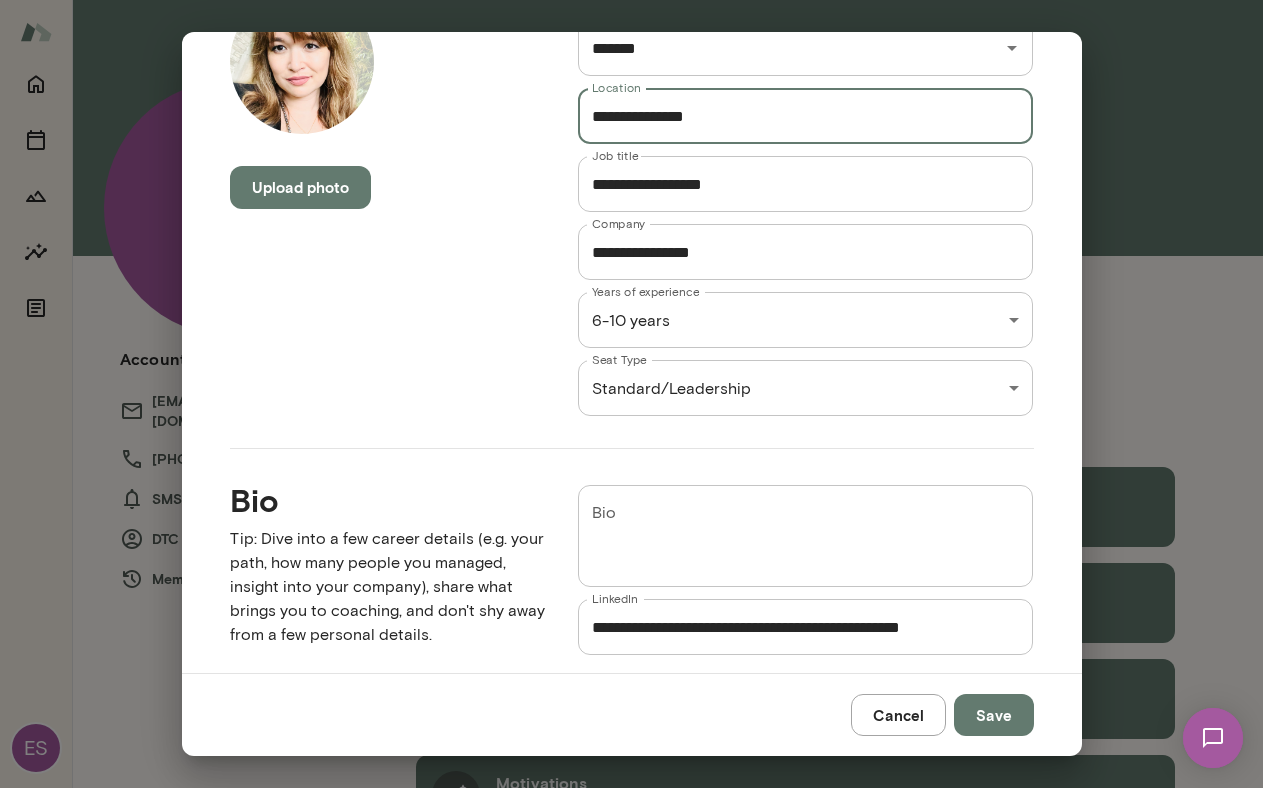 type on "**********" 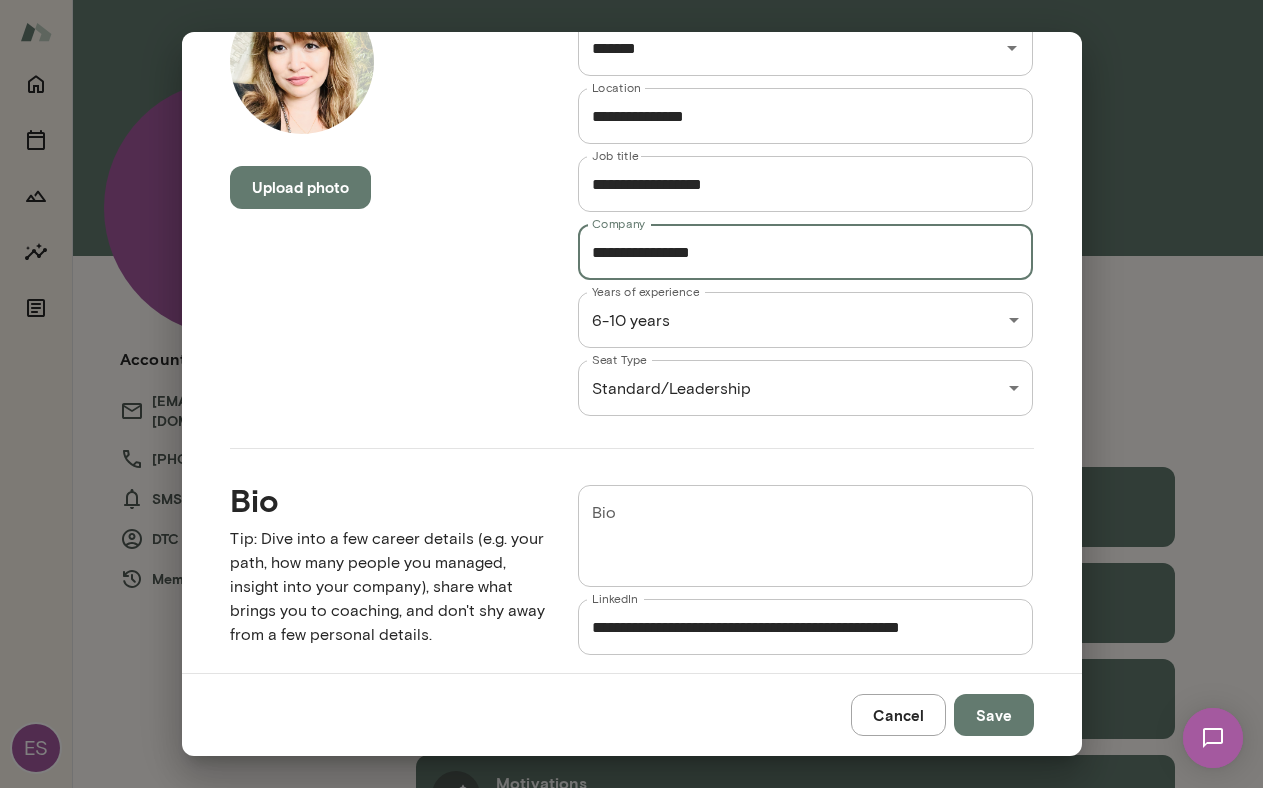 click on "**********" at bounding box center [806, 252] 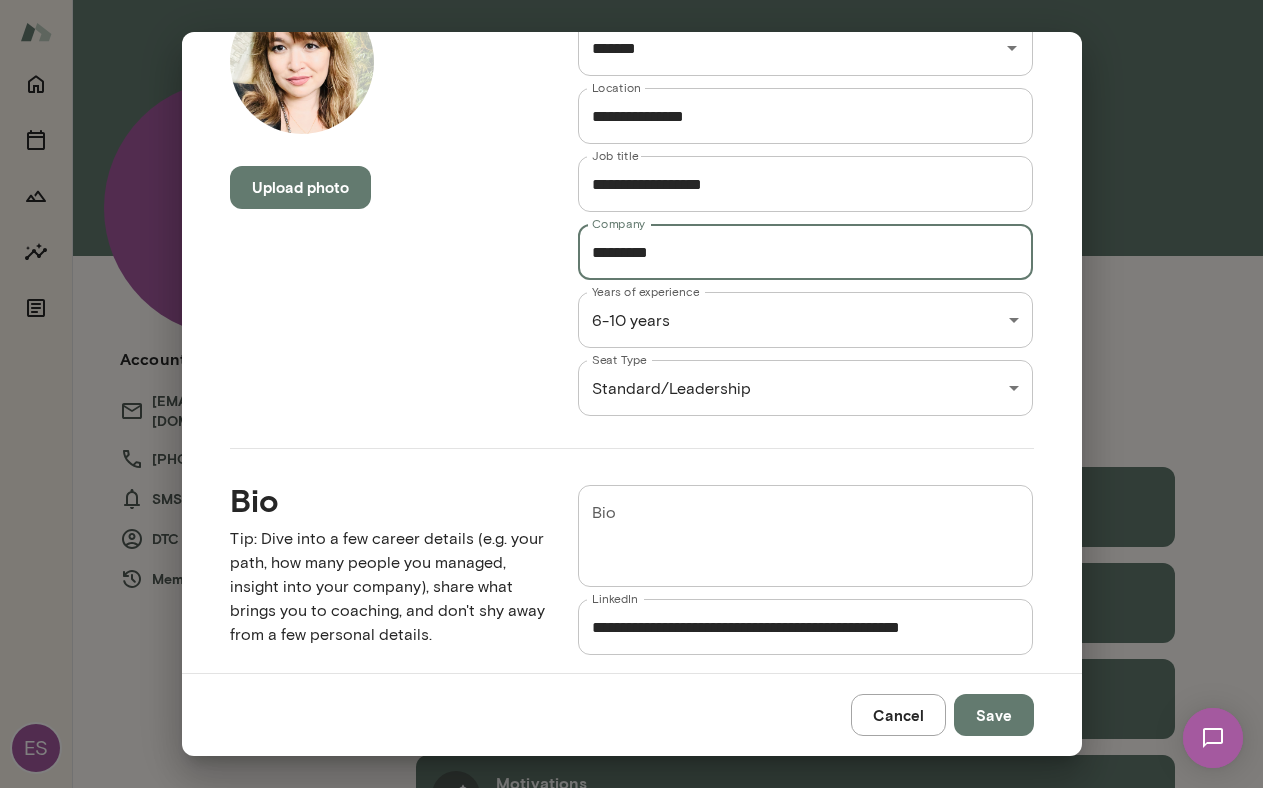 type on "*********" 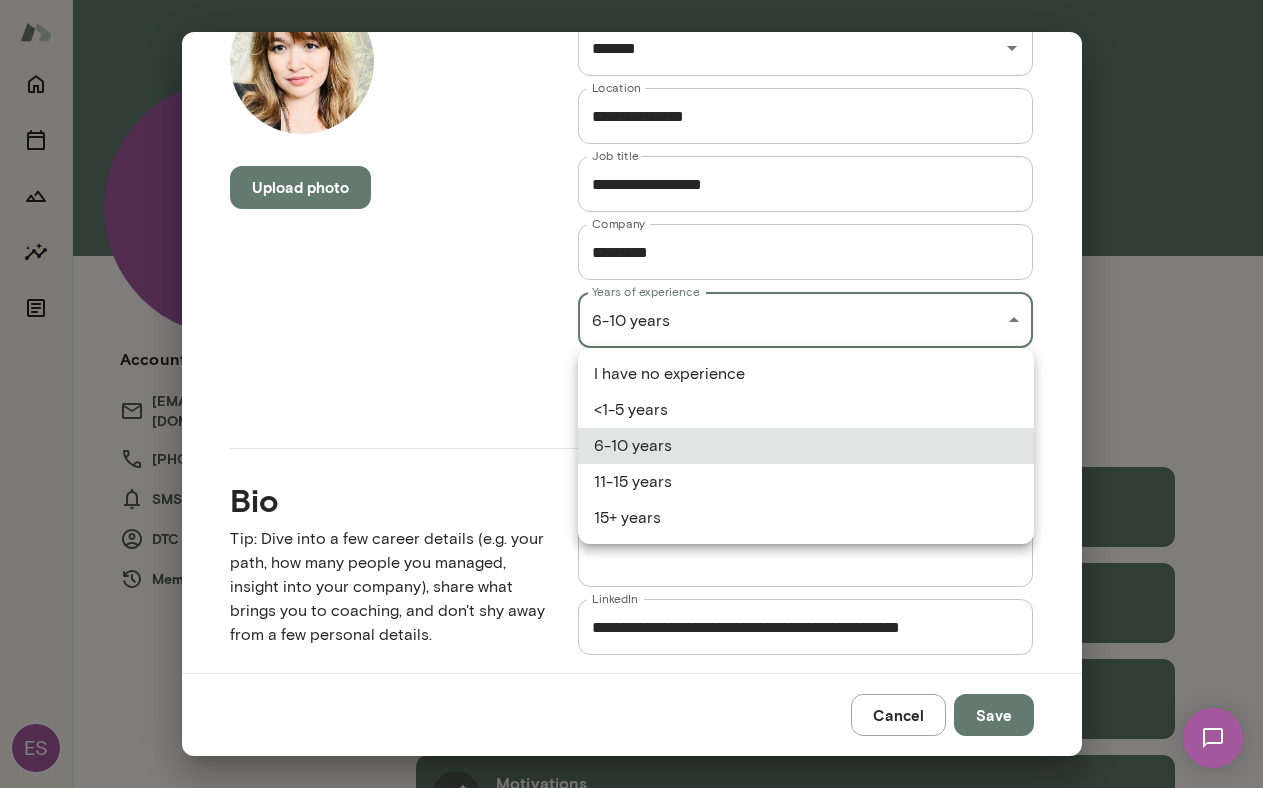 click on "**********" at bounding box center [631, 0] 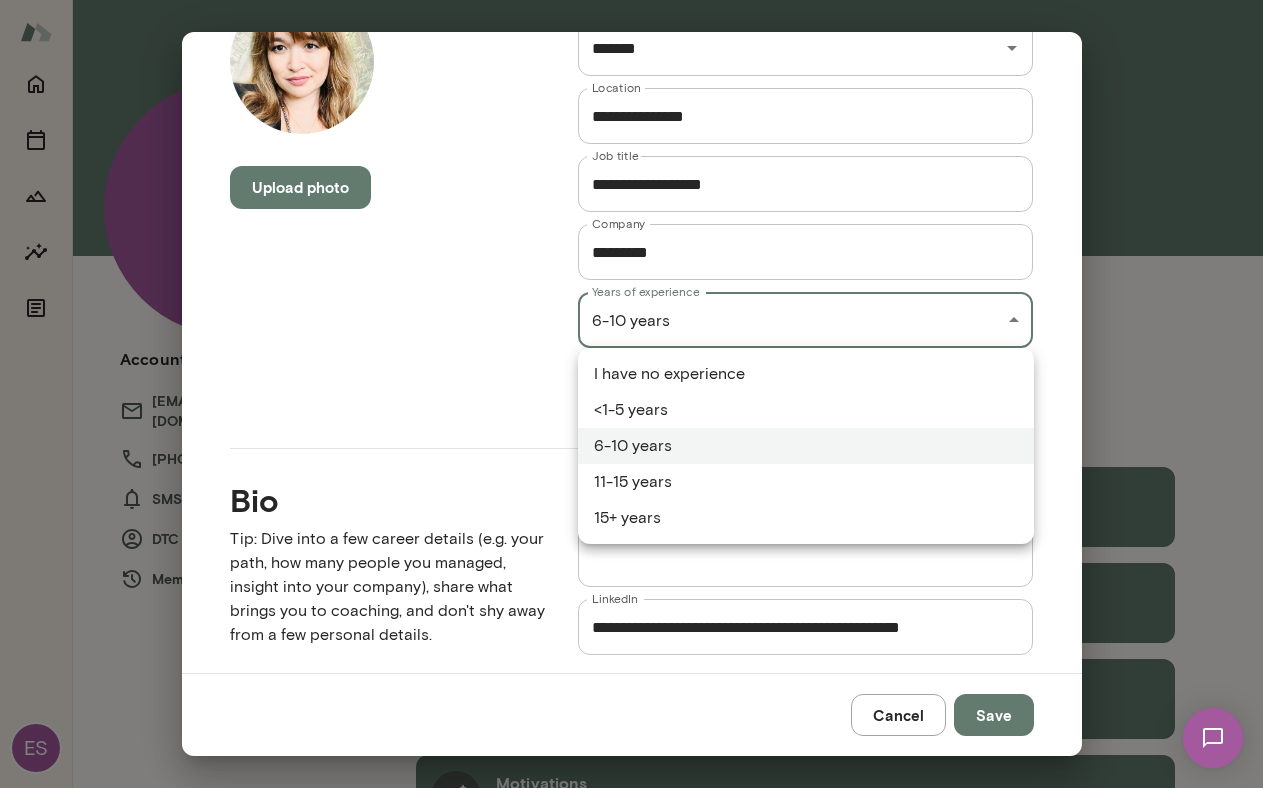 click on "6-10 years" at bounding box center [806, 446] 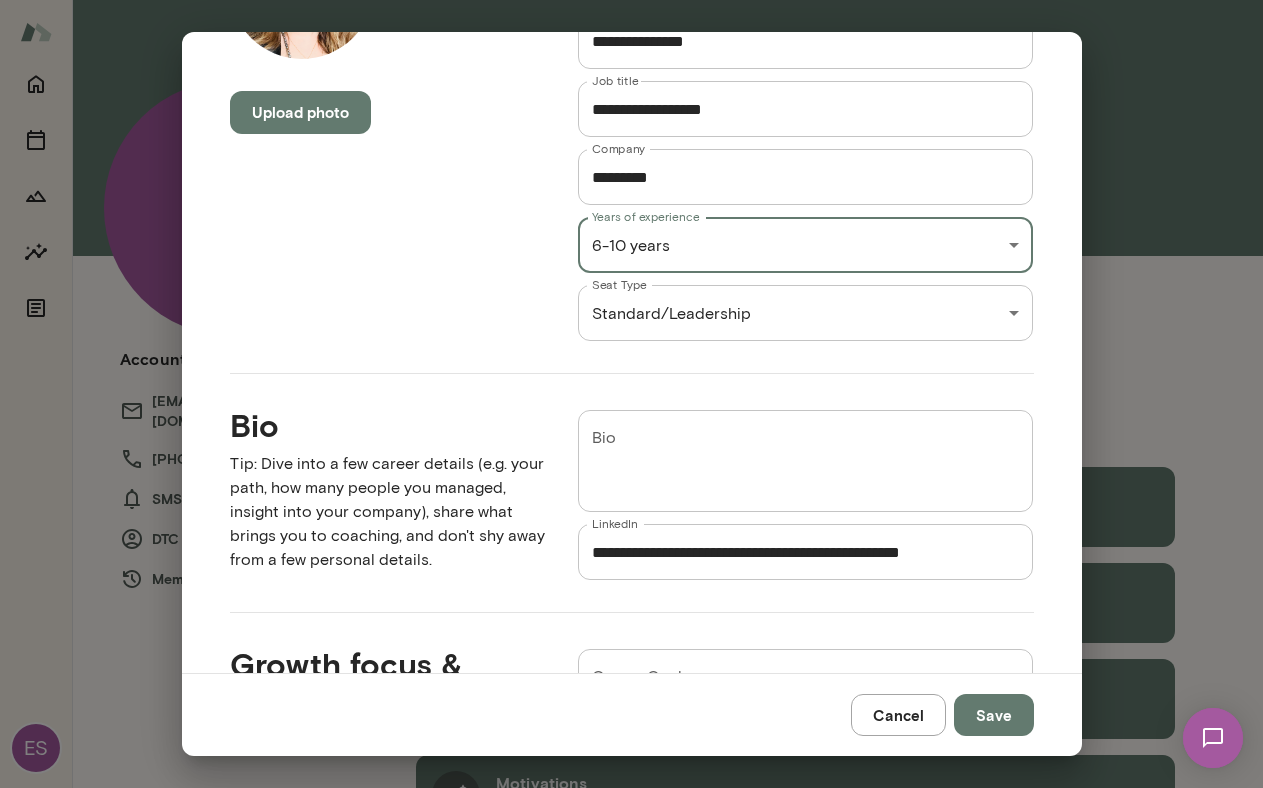 scroll, scrollTop: 227, scrollLeft: 0, axis: vertical 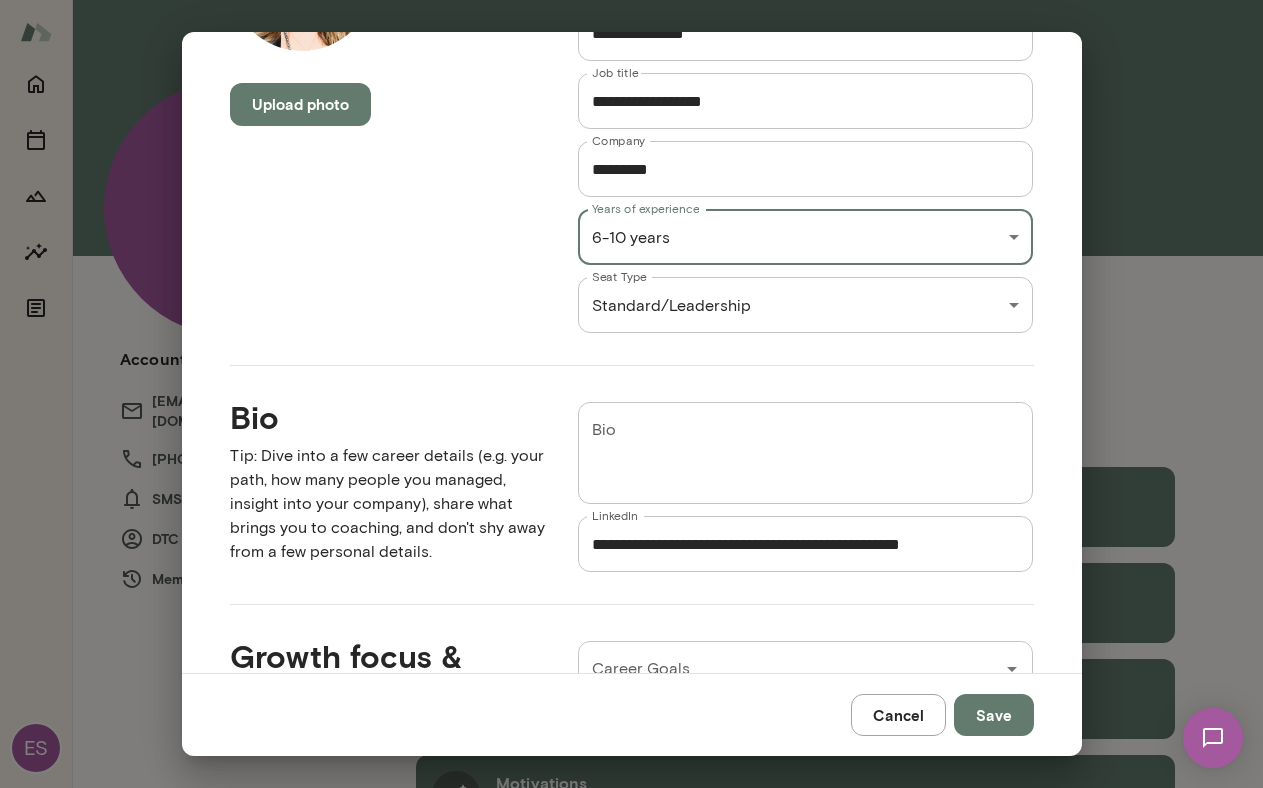 click on "**********" at bounding box center (631, 0) 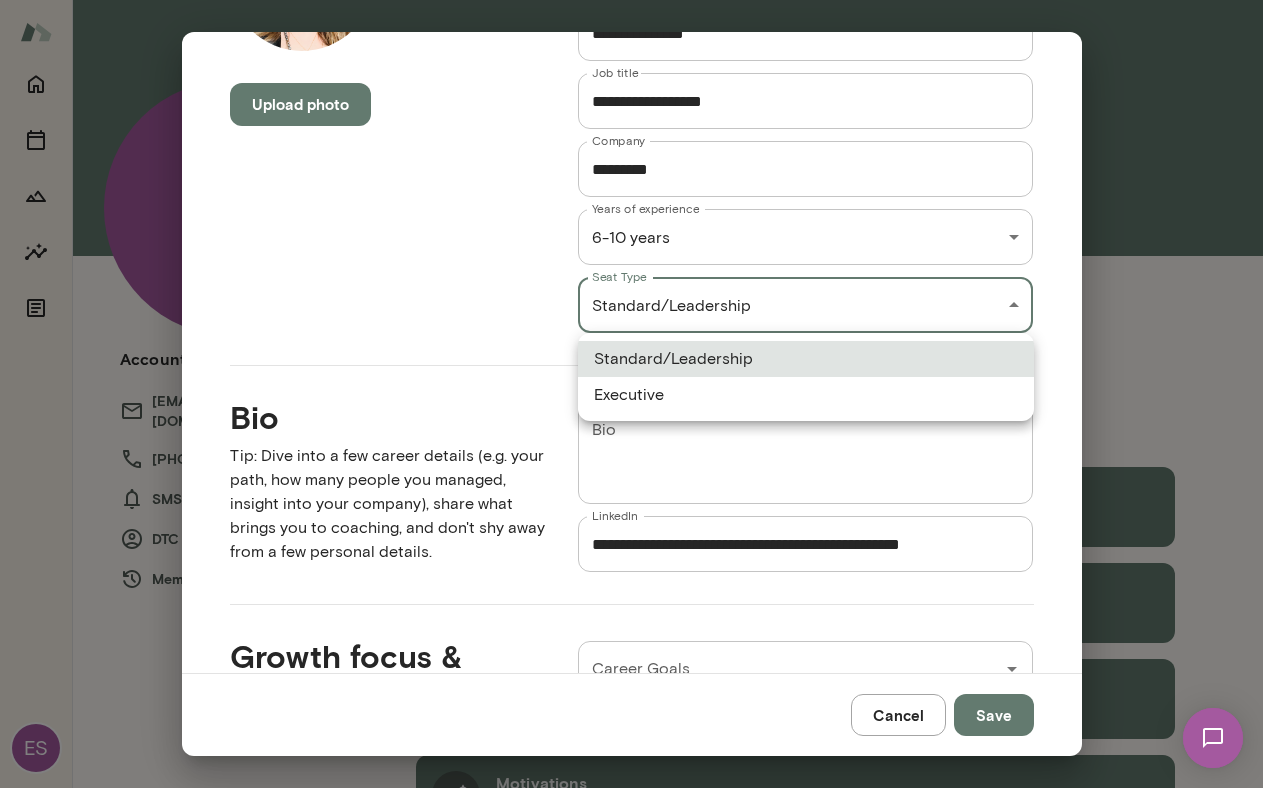 click at bounding box center [631, 394] 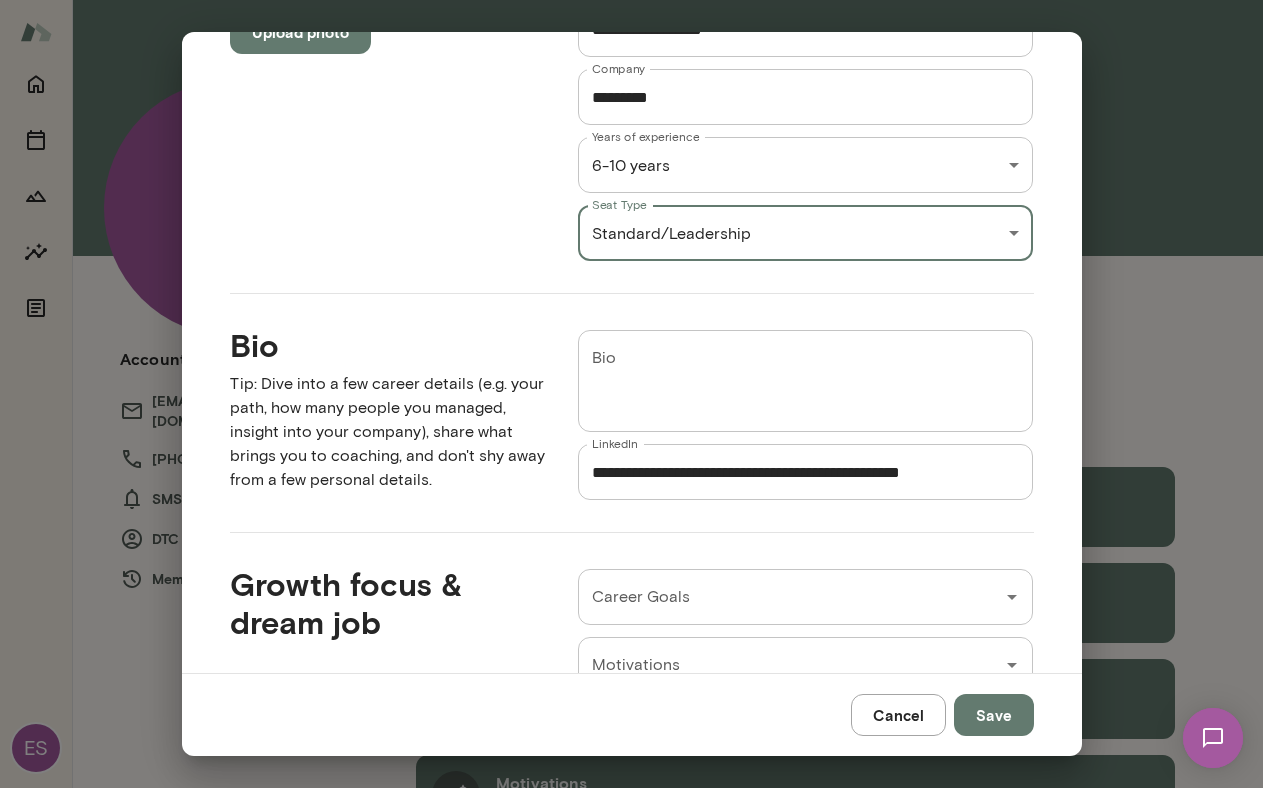 scroll, scrollTop: 422, scrollLeft: 0, axis: vertical 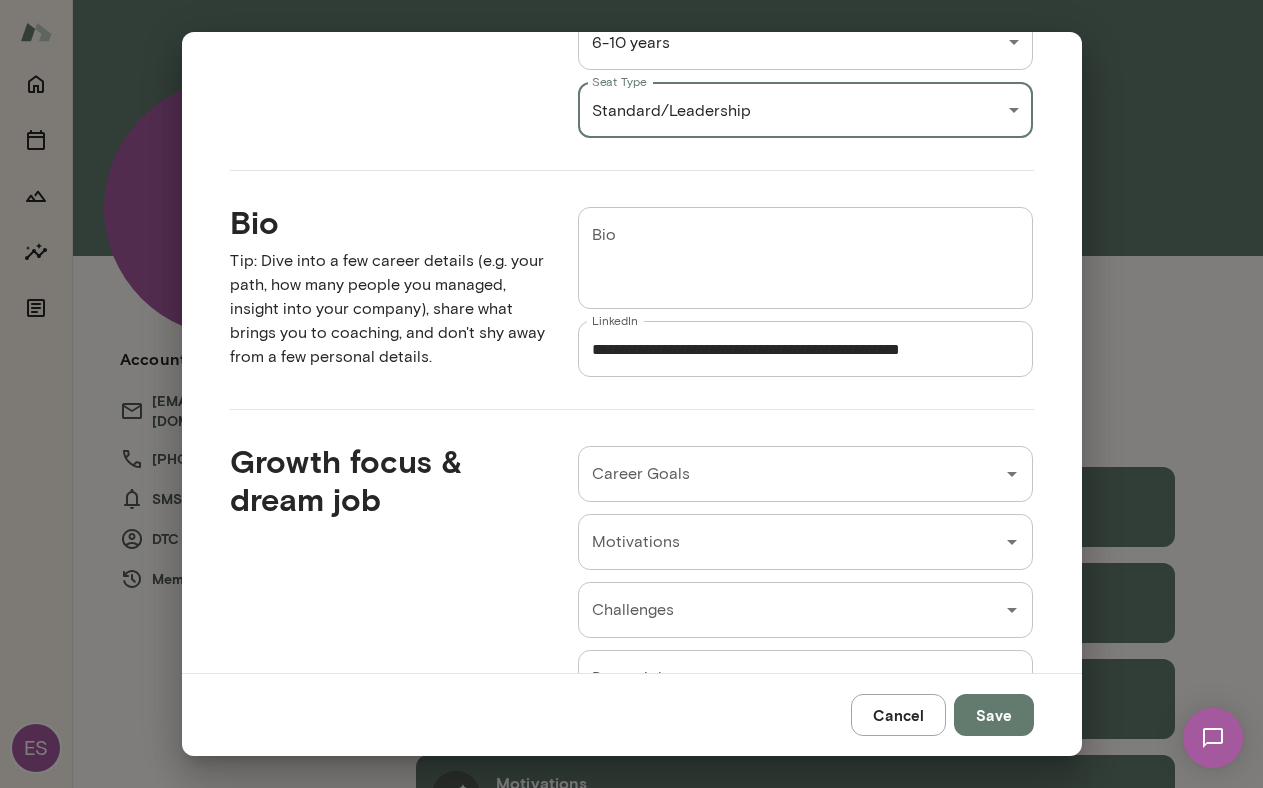 click on "**********" at bounding box center (806, 349) 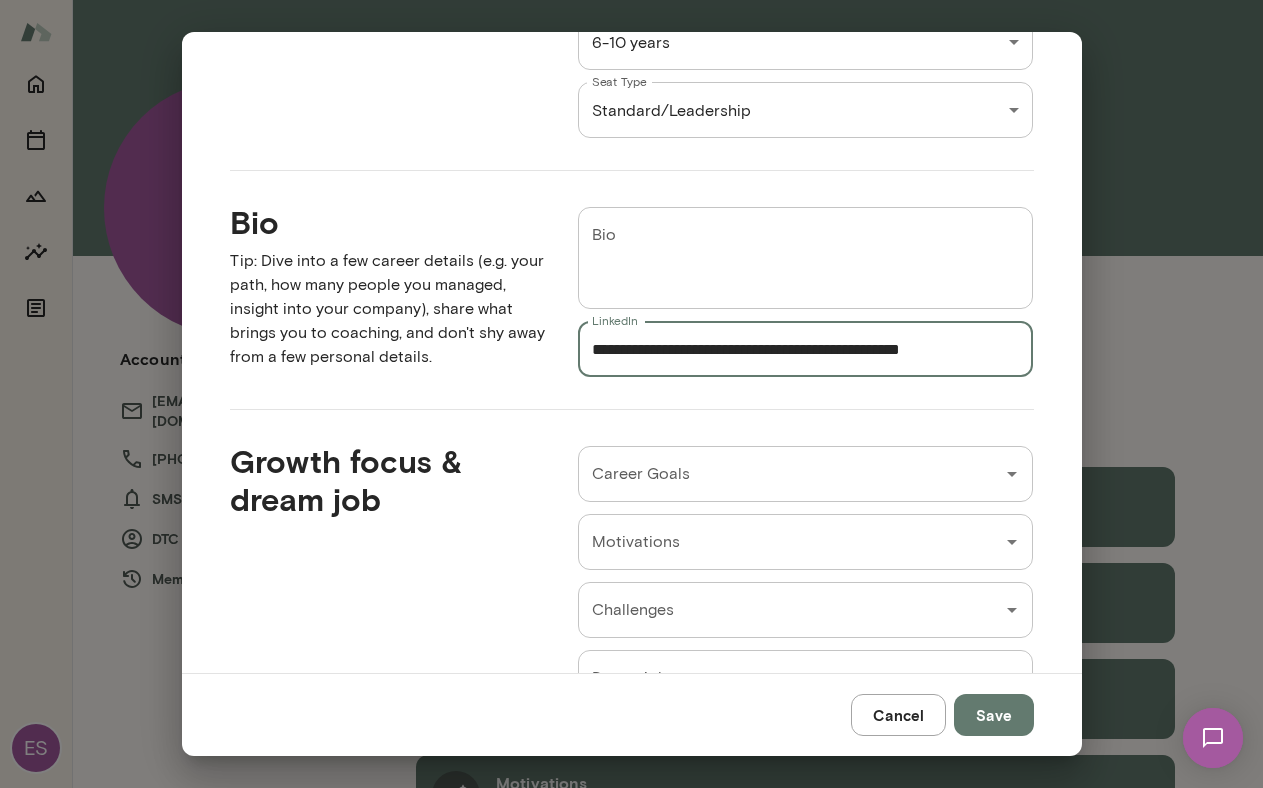 click on "**********" at bounding box center [806, 349] 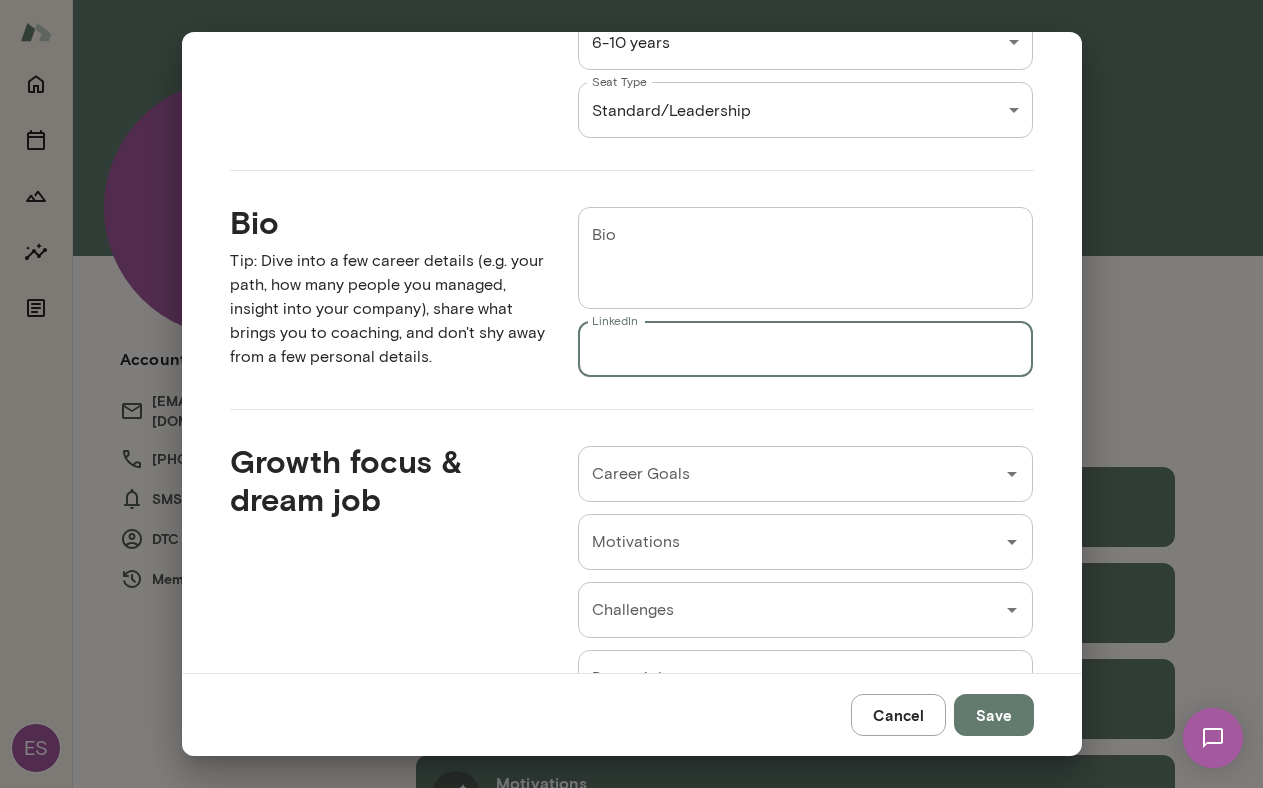 paste on "**********" 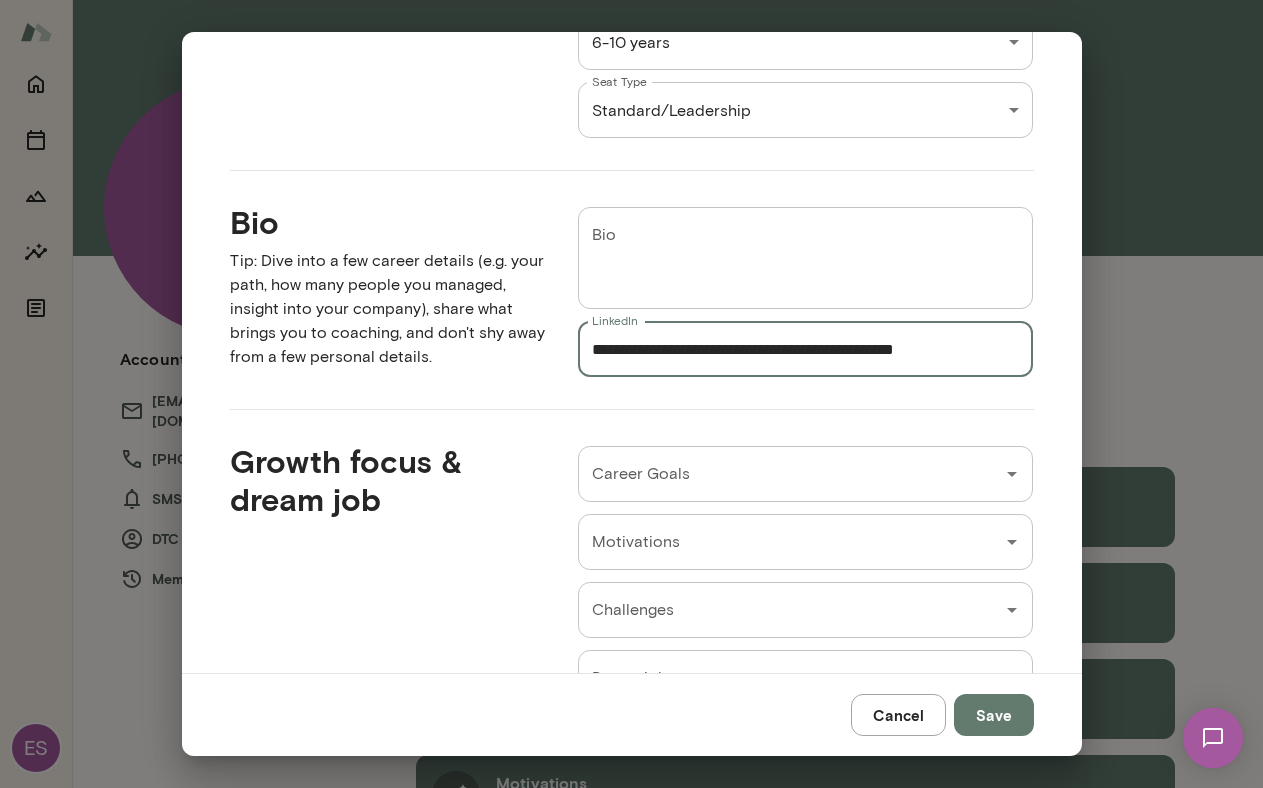 type on "**********" 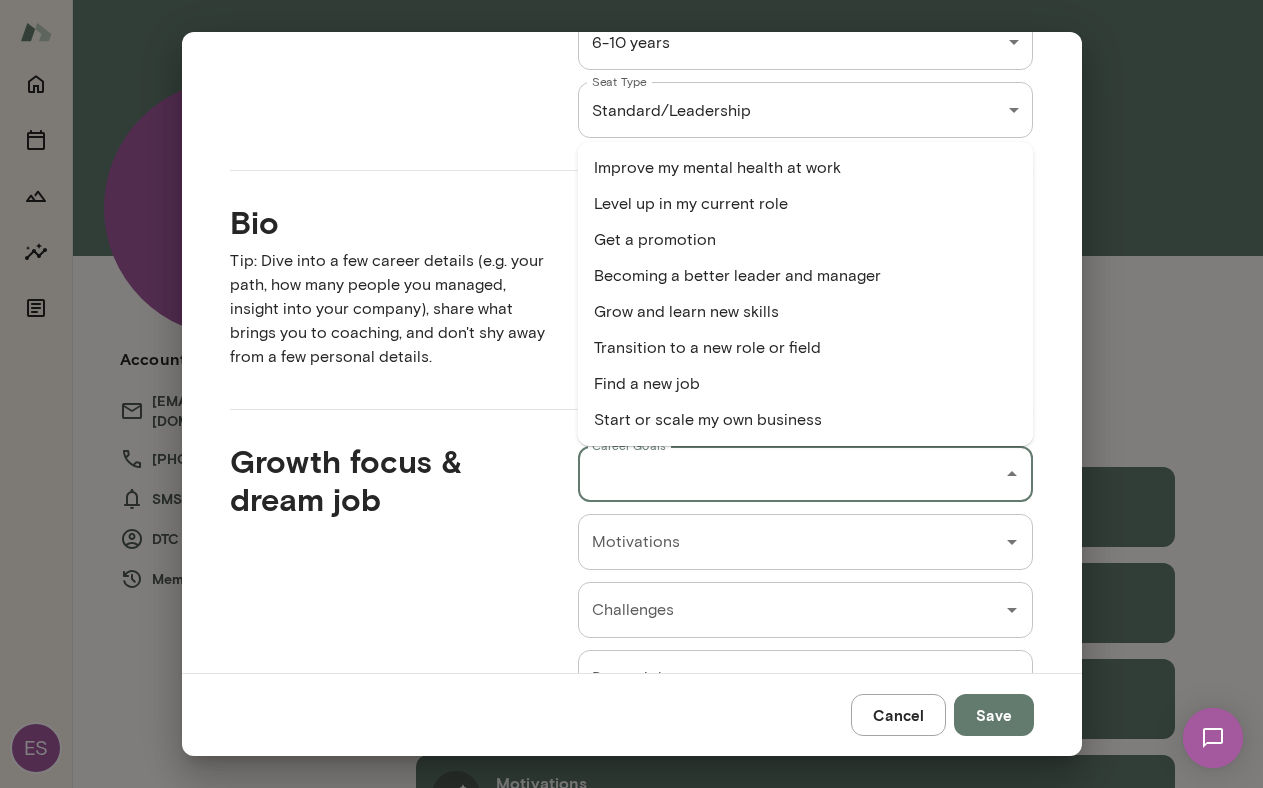 click on "Career Goals" at bounding box center (791, 474) 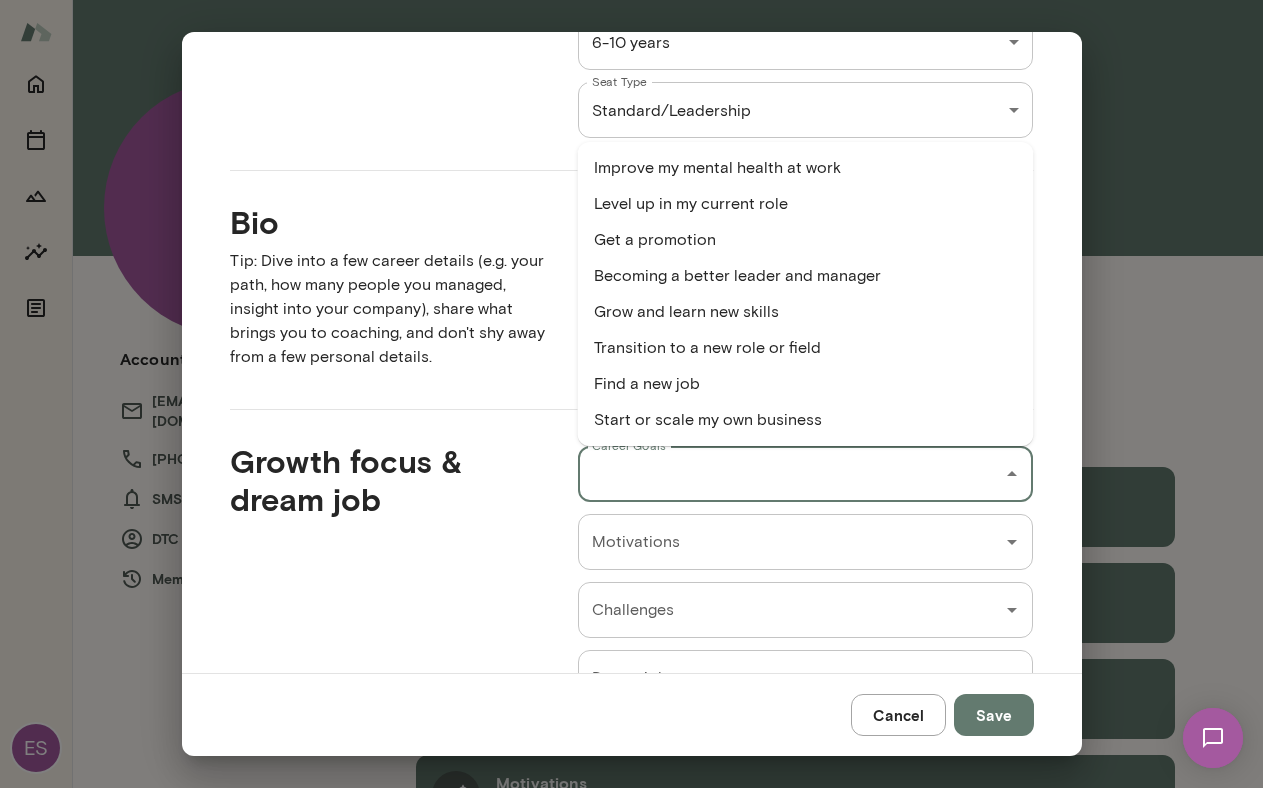 click 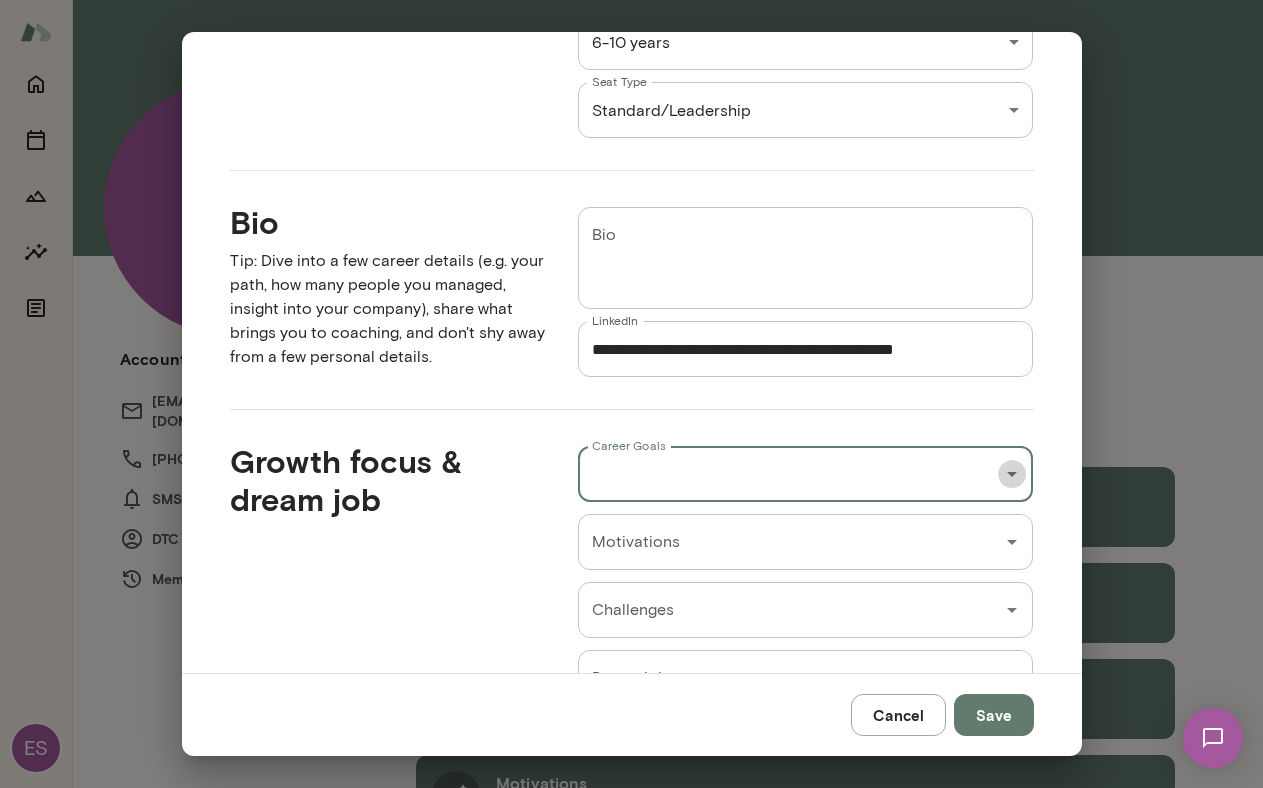 click 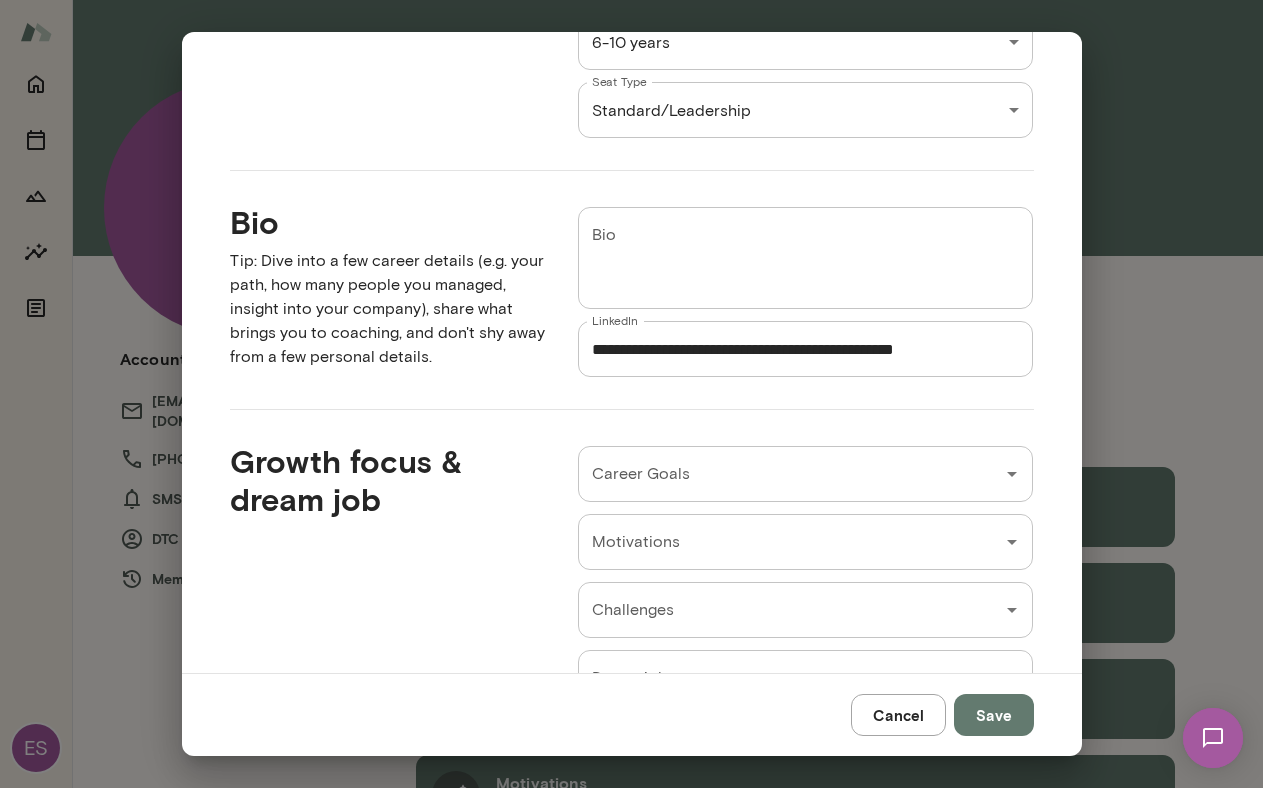 click on "Growth focus & dream job" at bounding box center [388, 480] 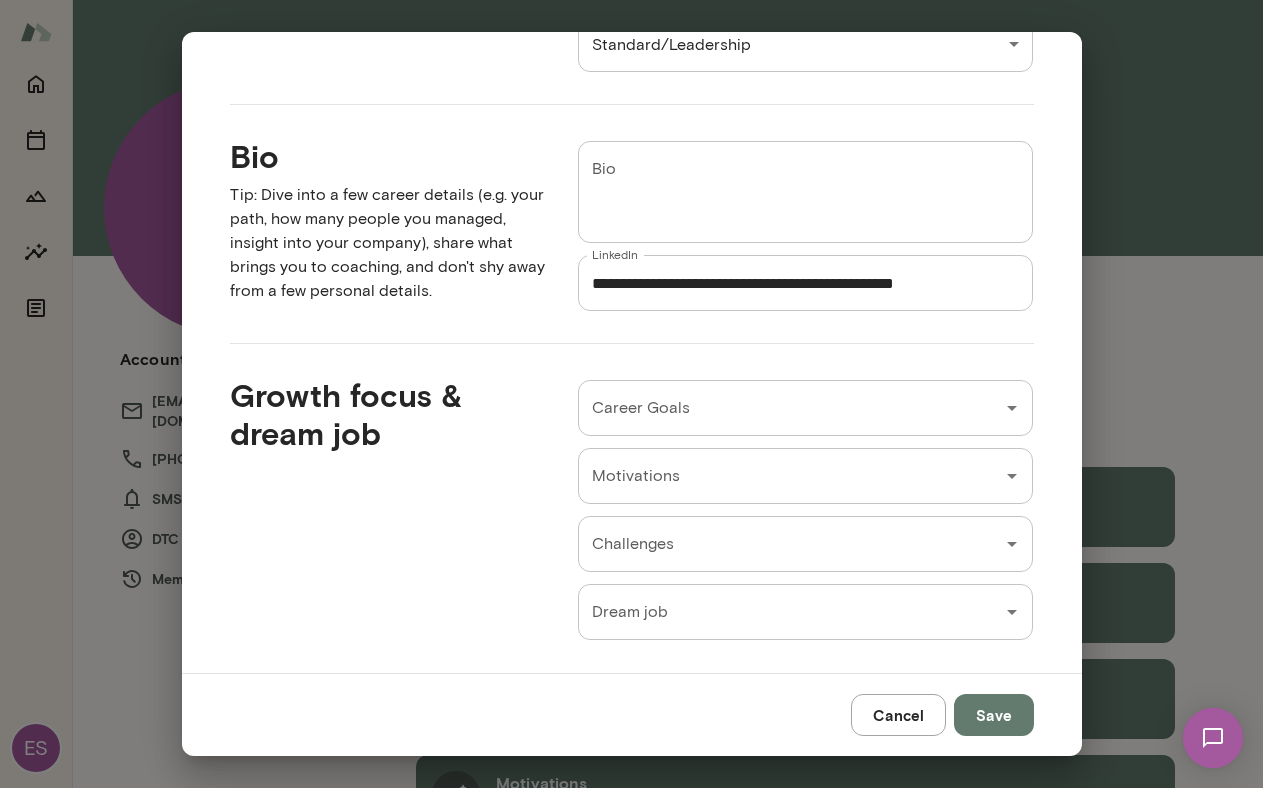 scroll, scrollTop: 503, scrollLeft: 0, axis: vertical 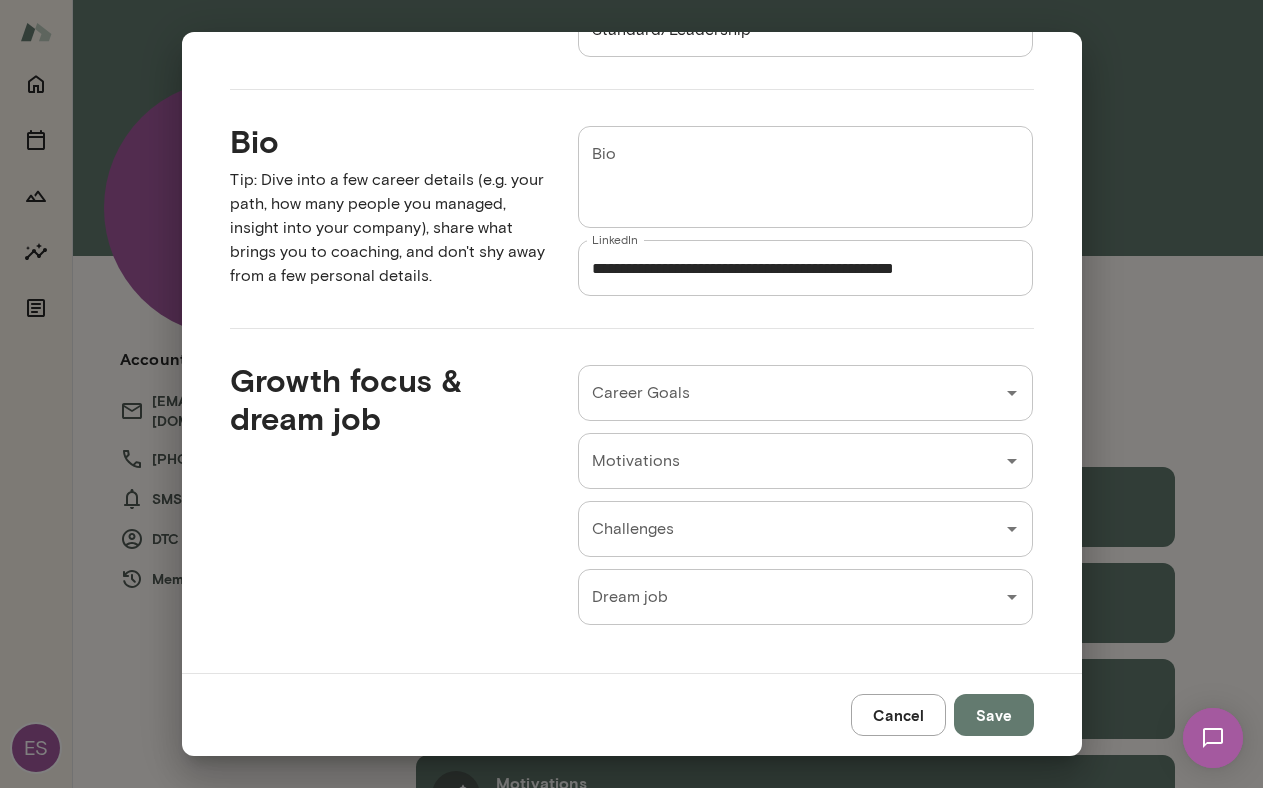 click 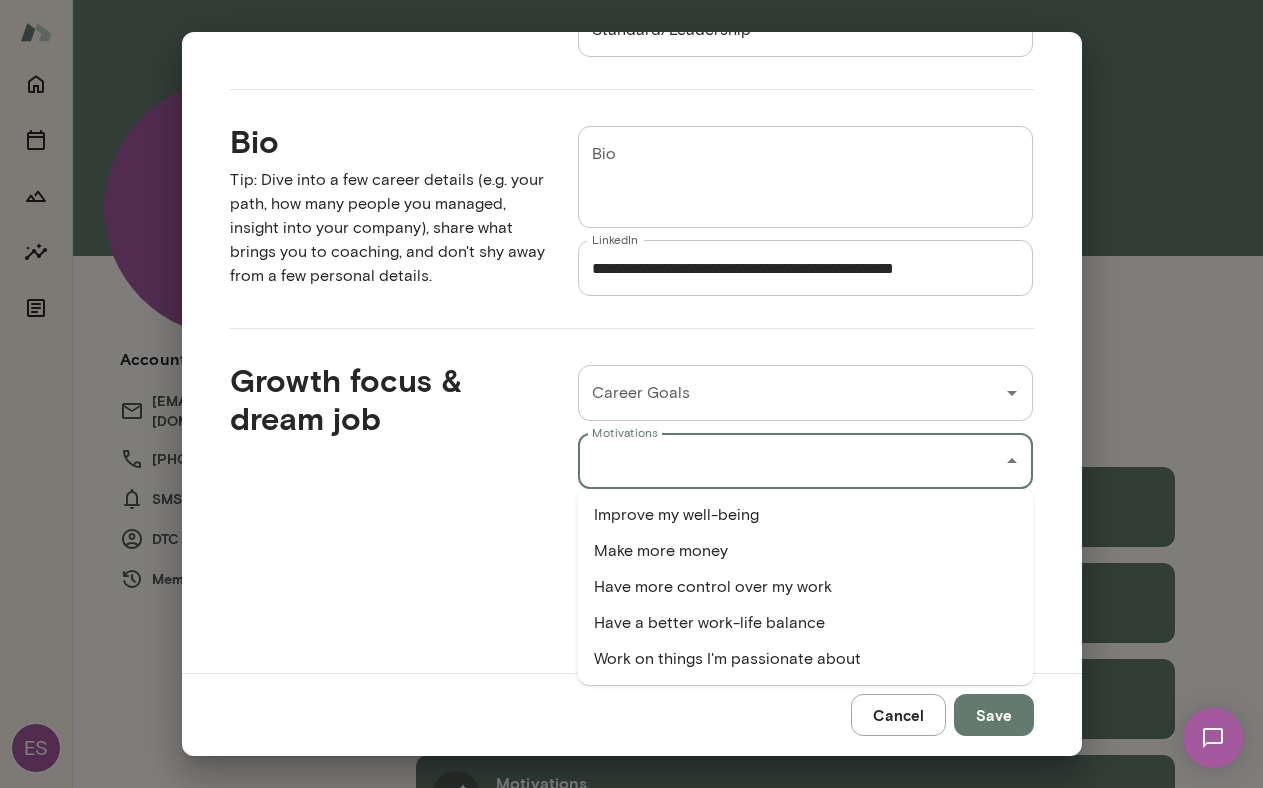 click on "Growth focus & dream job" at bounding box center (372, 477) 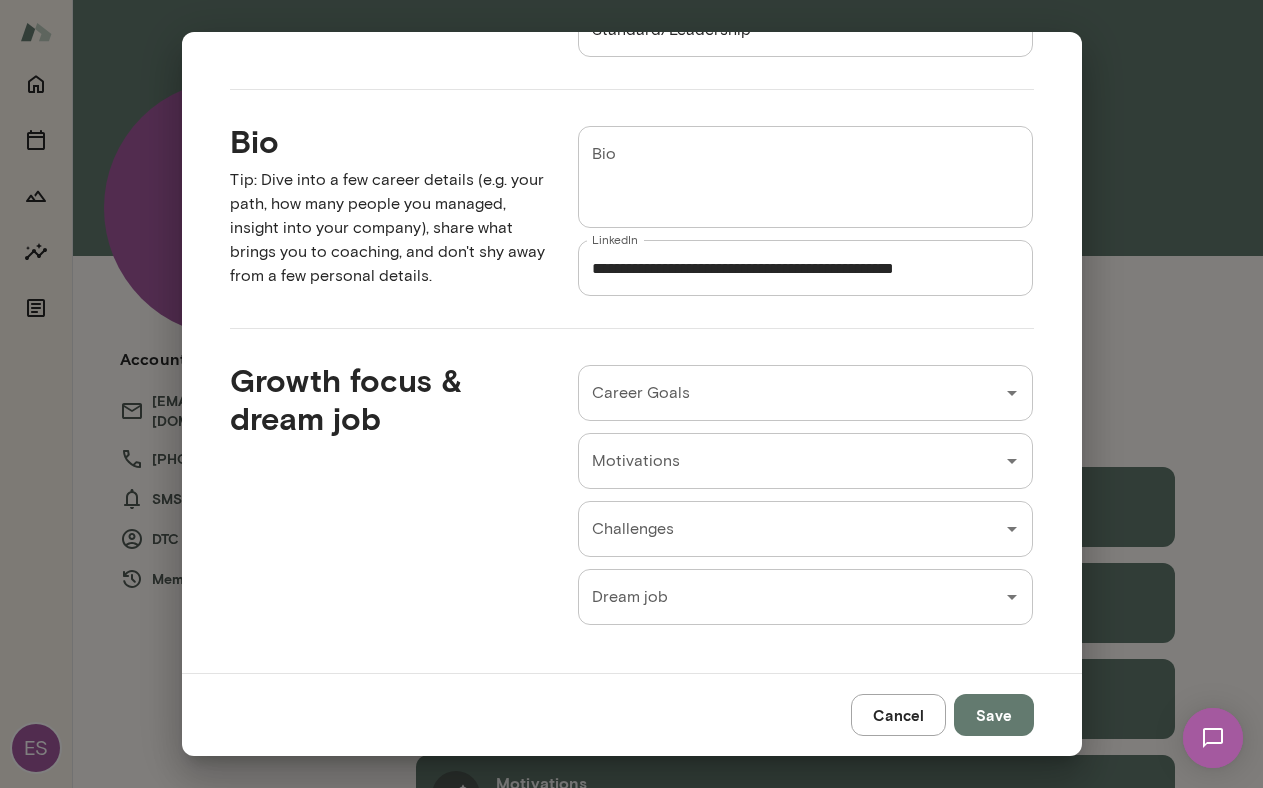 click on "Save" at bounding box center [994, 715] 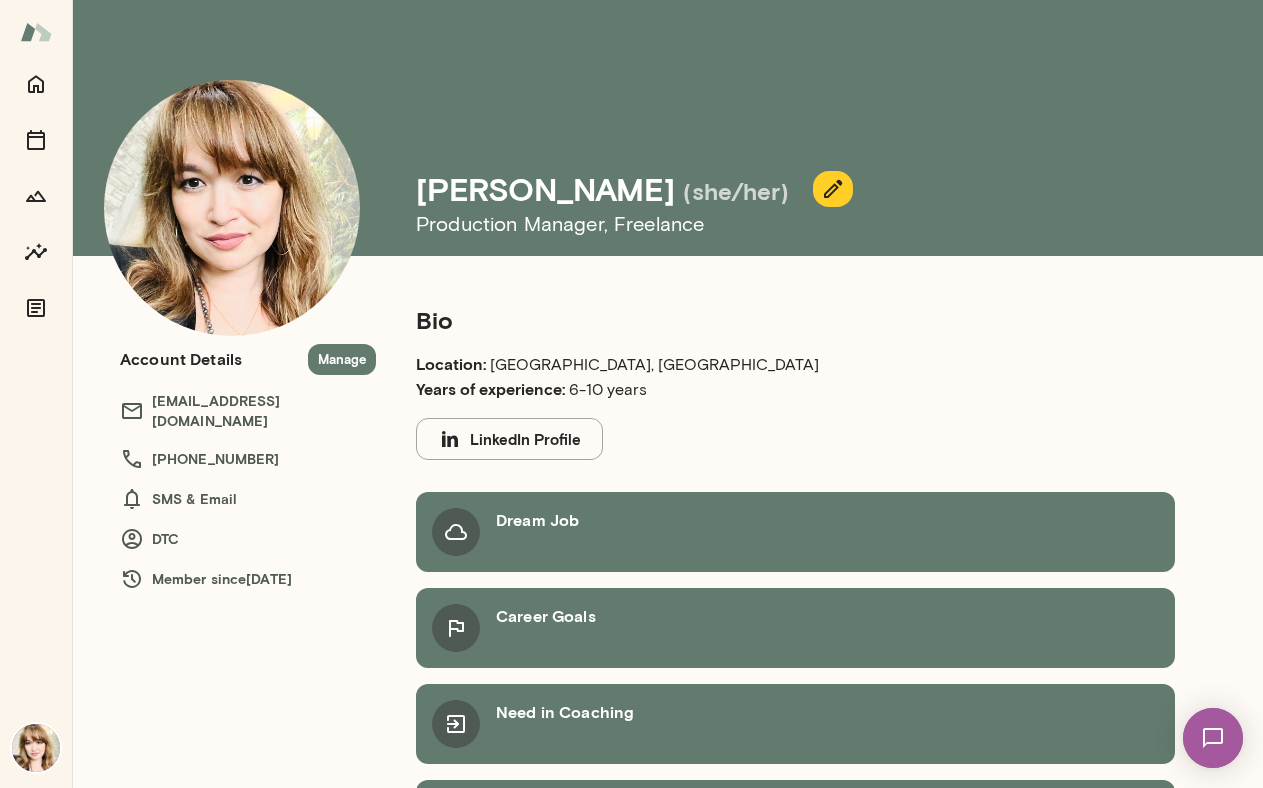 click on "LinkedIn Profile" at bounding box center (509, 439) 